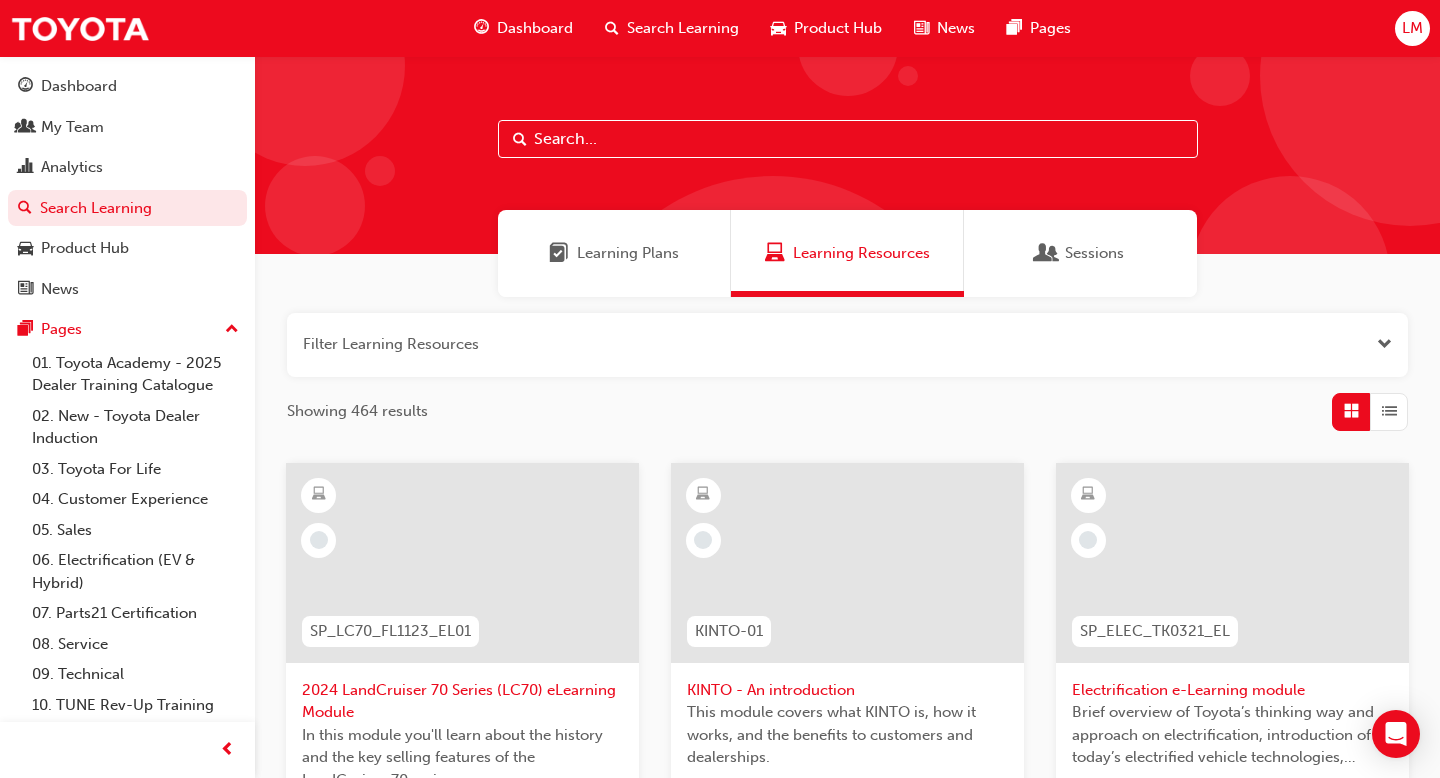 scroll, scrollTop: 0, scrollLeft: 0, axis: both 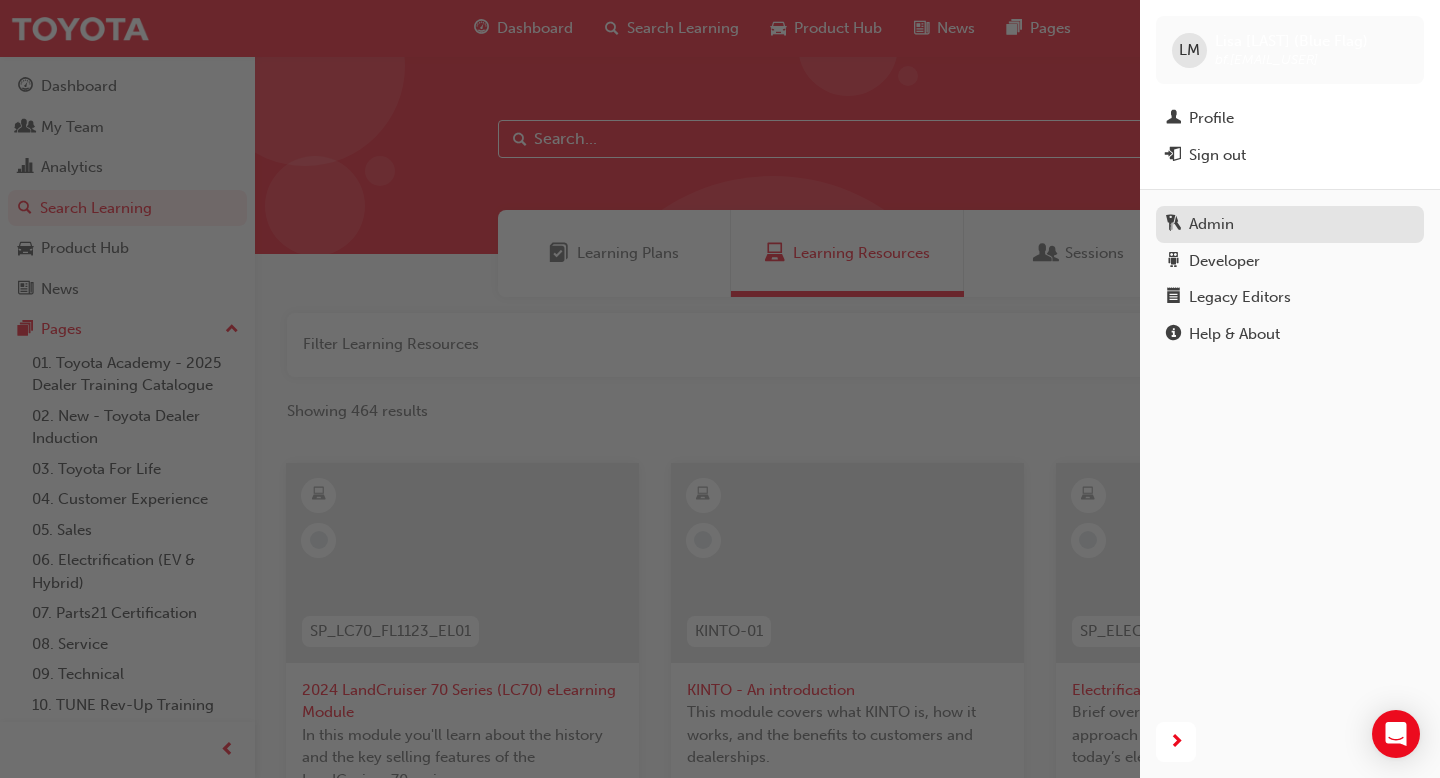 click on "Admin" at bounding box center (1211, 224) 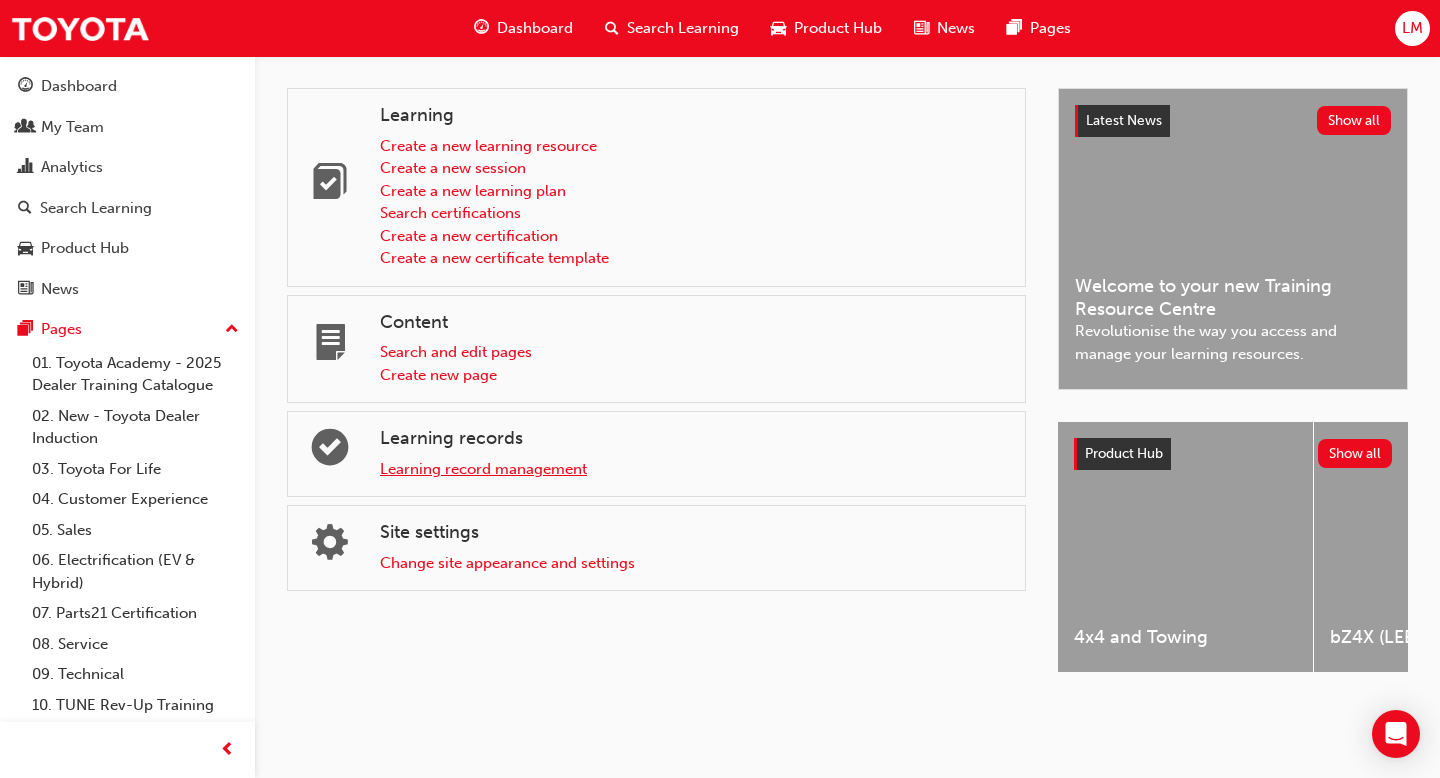 click on "Learning record management" at bounding box center (483, 469) 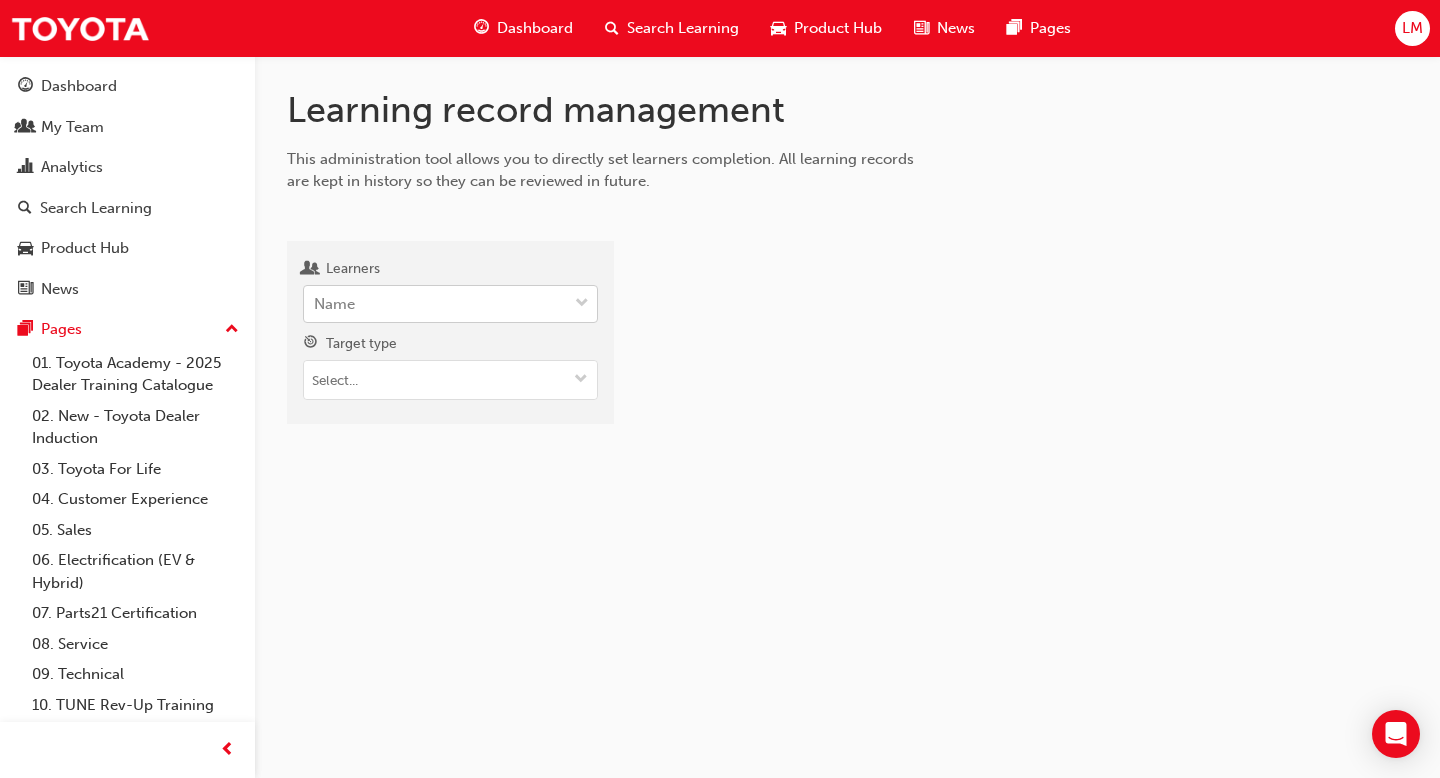 click on "Name" at bounding box center (435, 304) 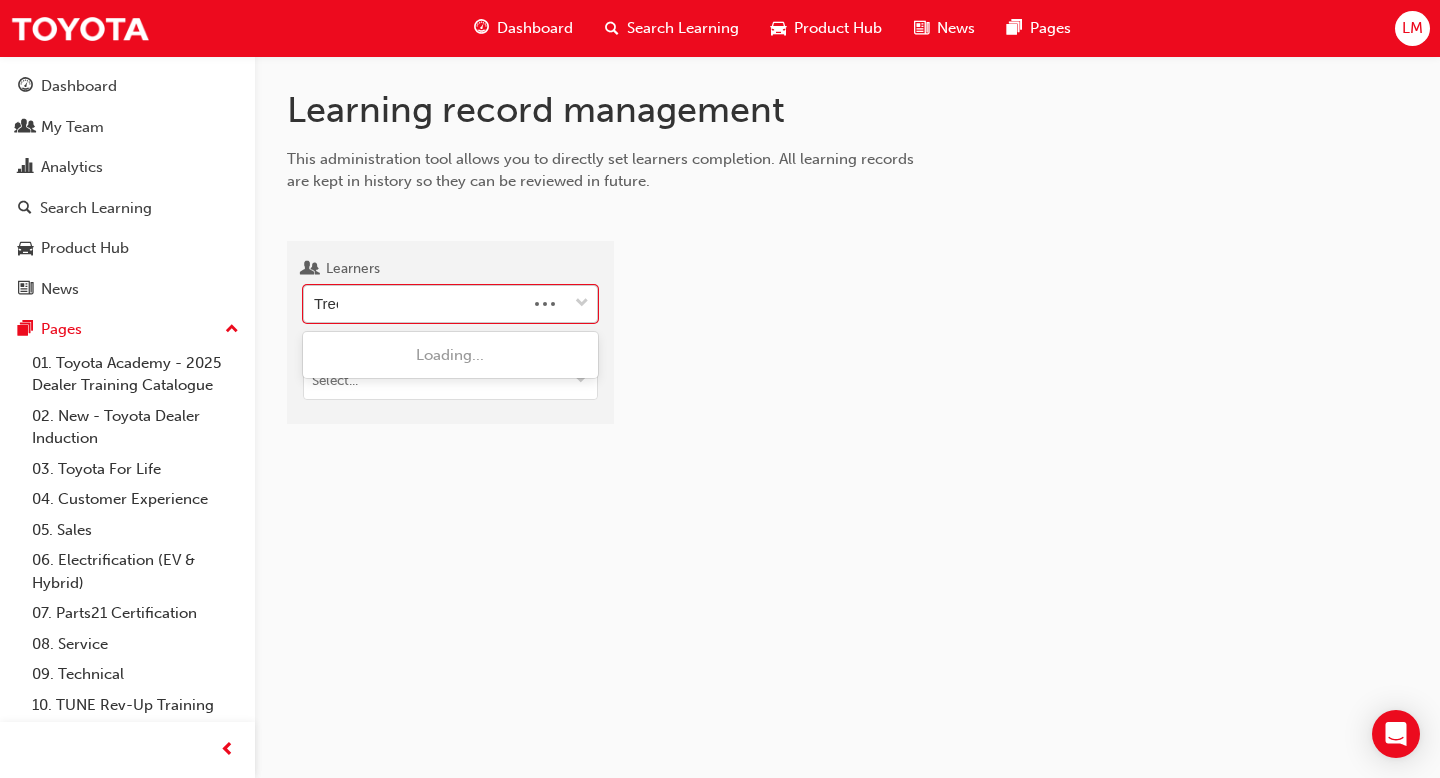 type on "[LAST]" 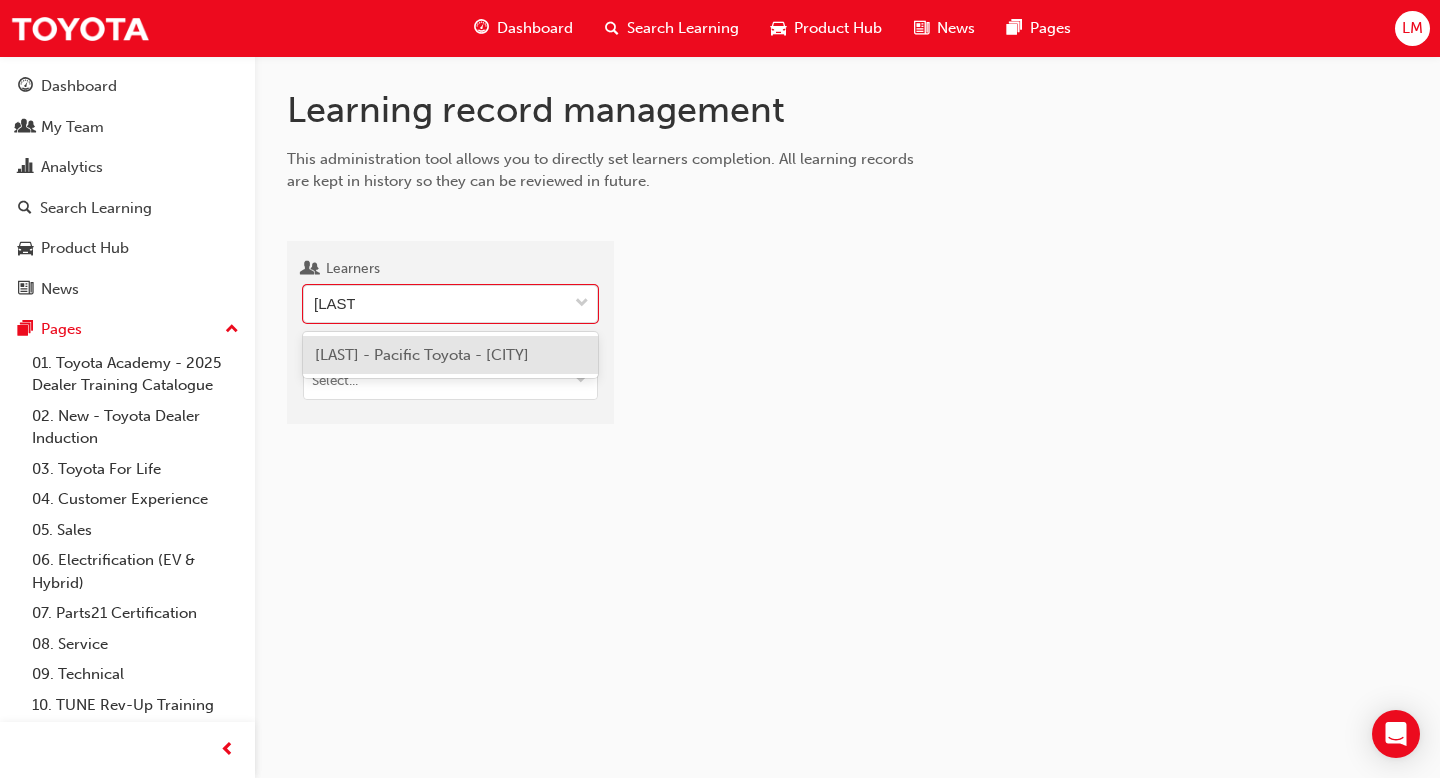 click on "Kerrie Treen - Pacific Toyota - CAIRNS" at bounding box center (422, 355) 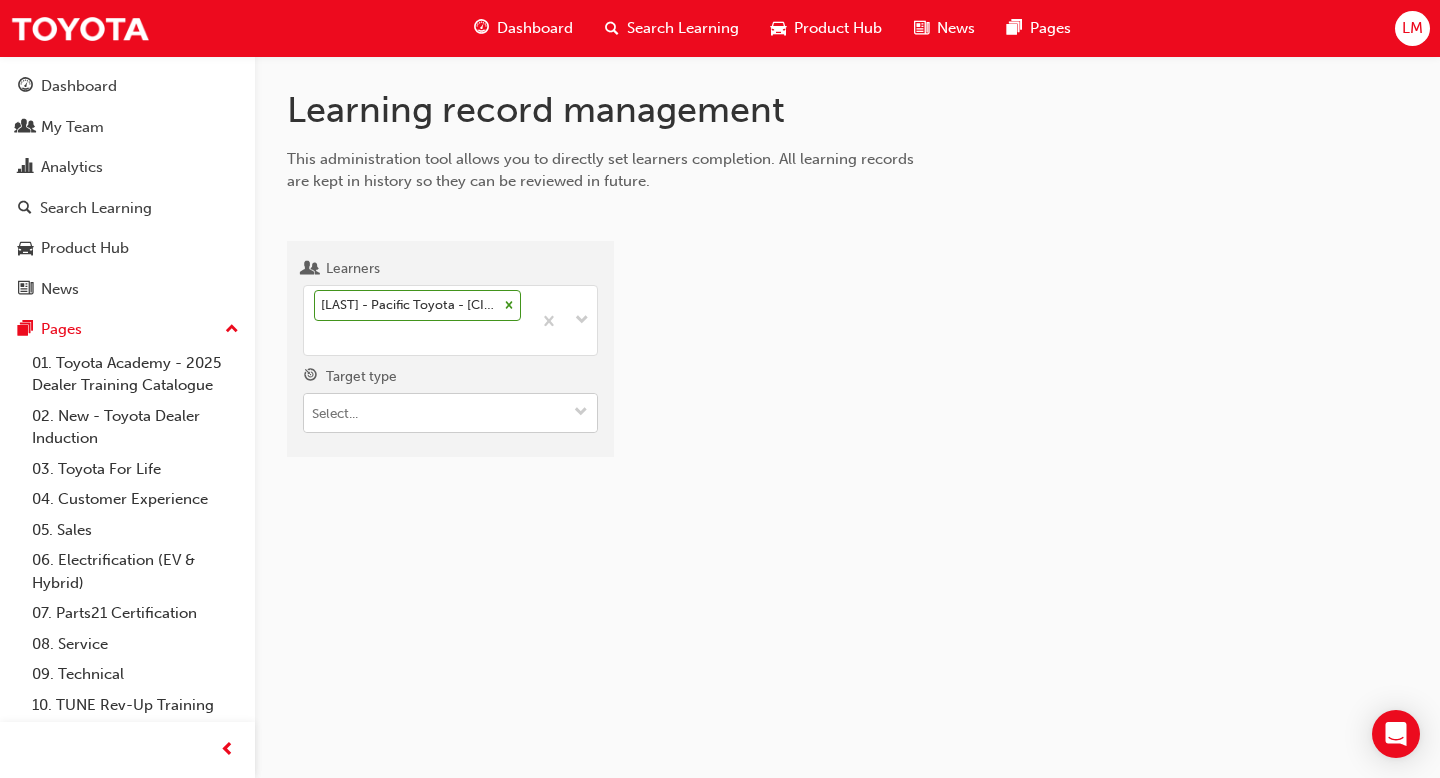click on "Target type" at bounding box center [450, 413] 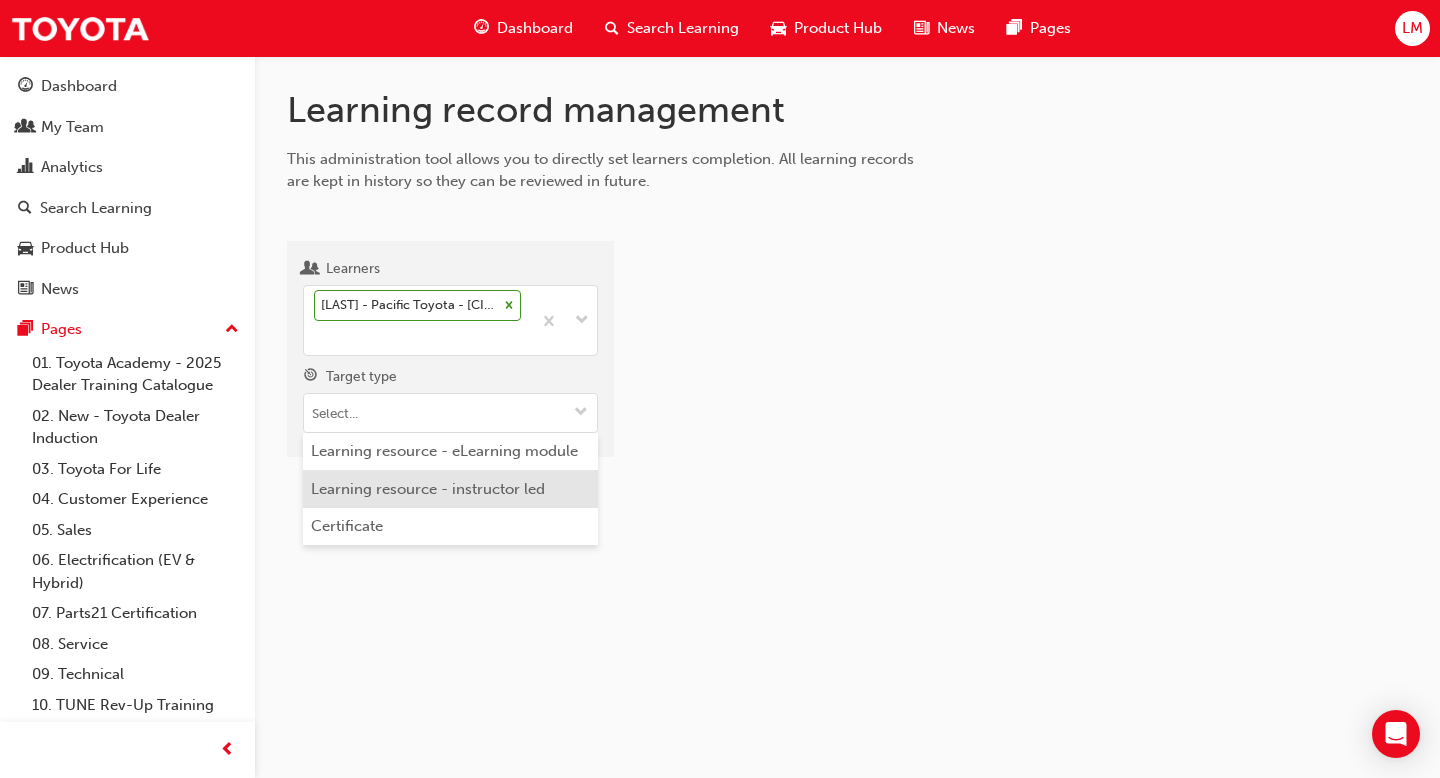 click on "Learning resource - instructor led" at bounding box center (450, 489) 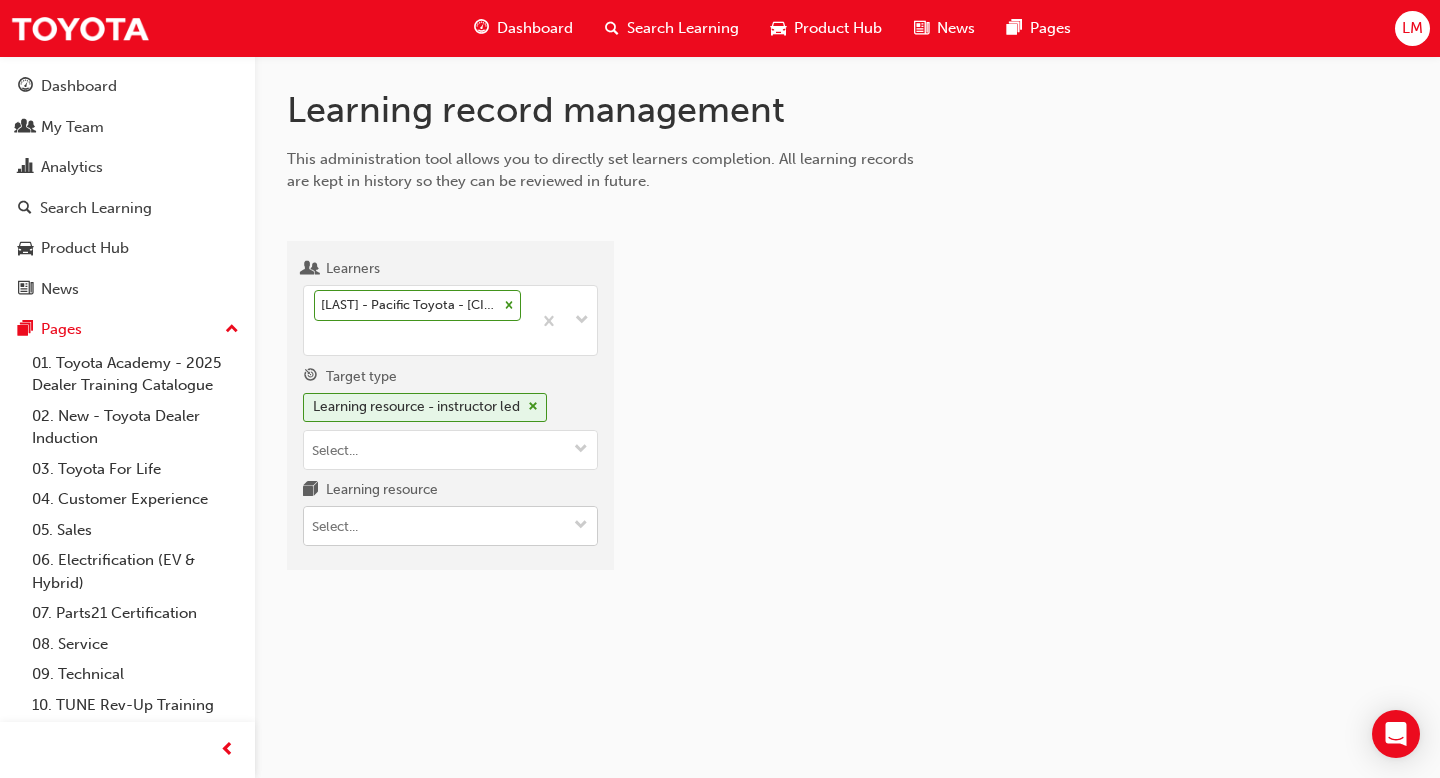 click on "Learning resource" at bounding box center [450, 526] 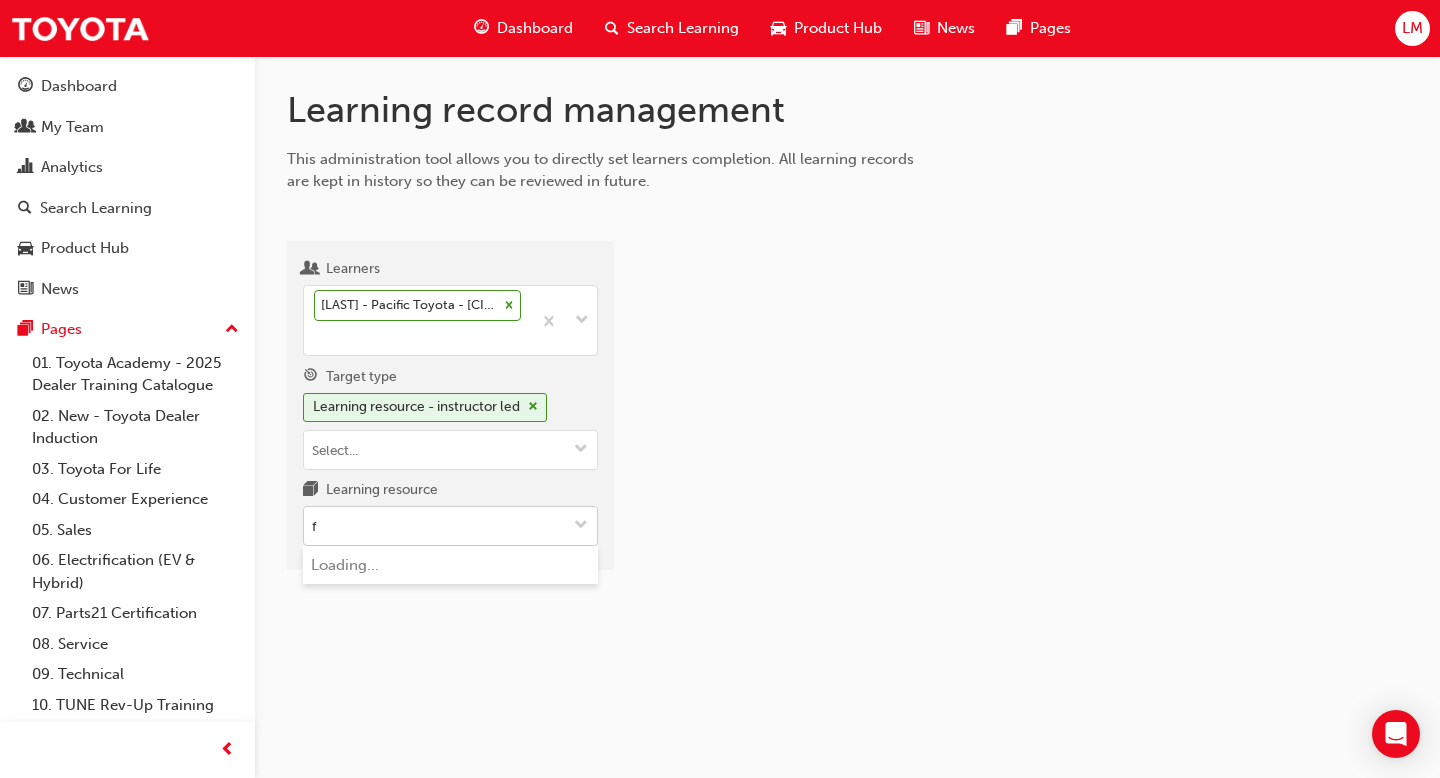type on "fd" 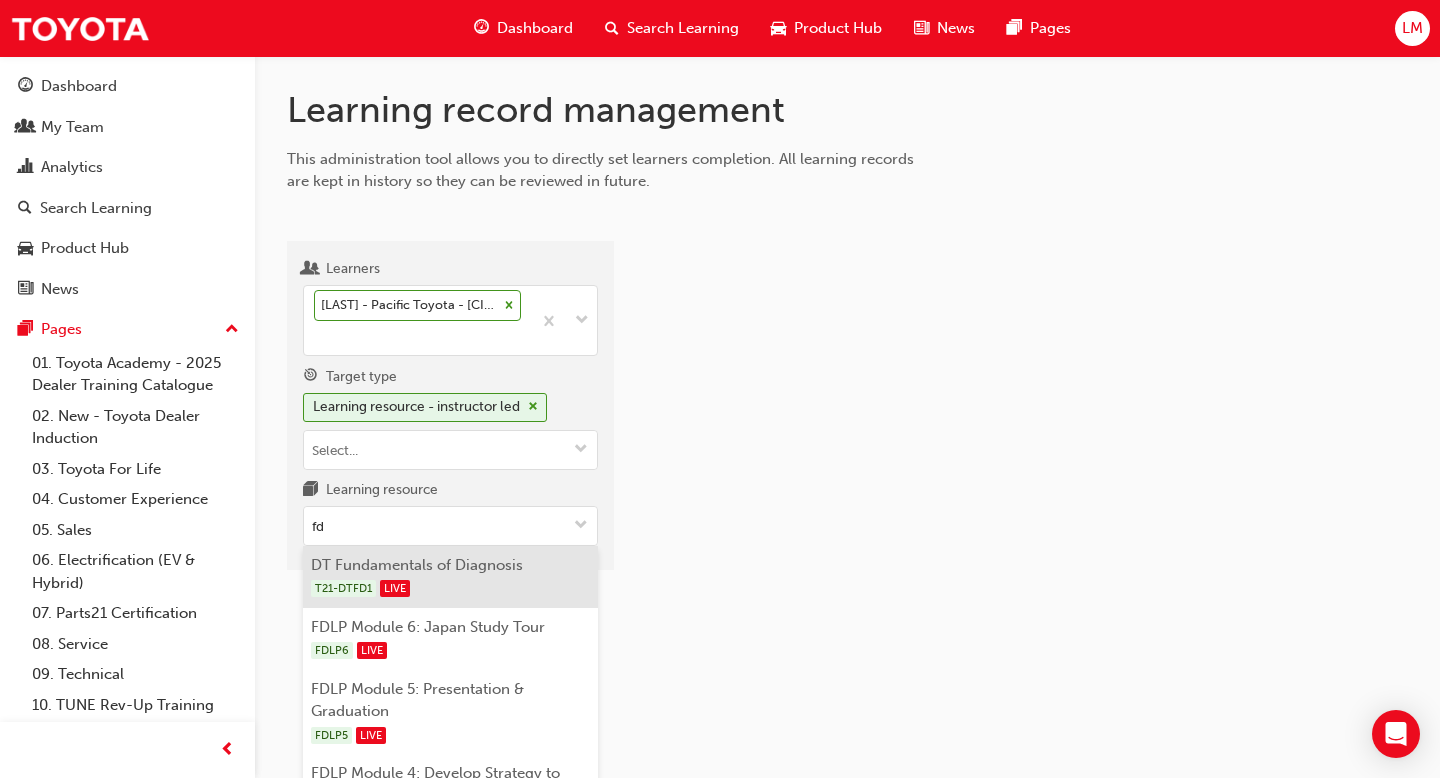 click on "DT Fundamentals of Diagnosis T21-DTFD1 LIVE" at bounding box center [450, 577] 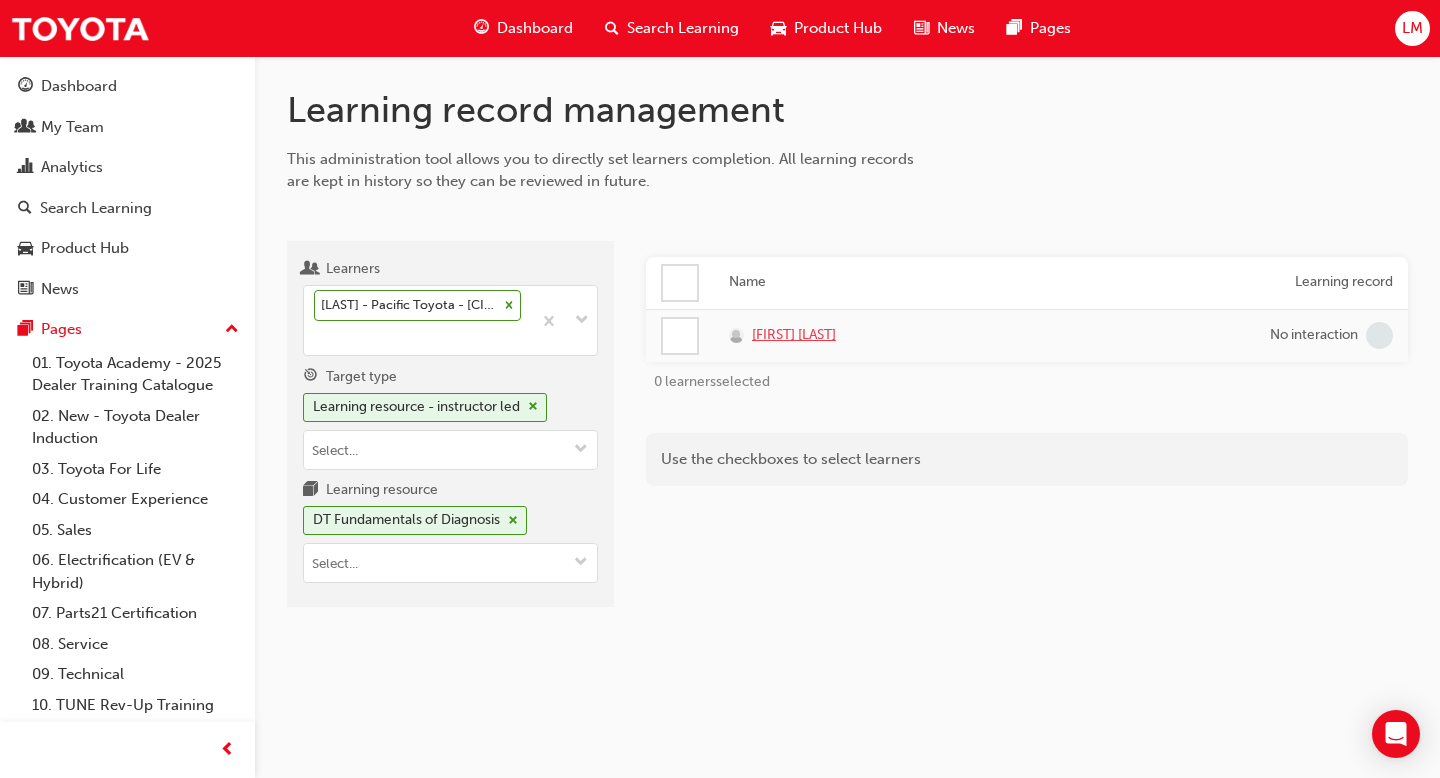 click on "Kerrie Treen" at bounding box center (794, 335) 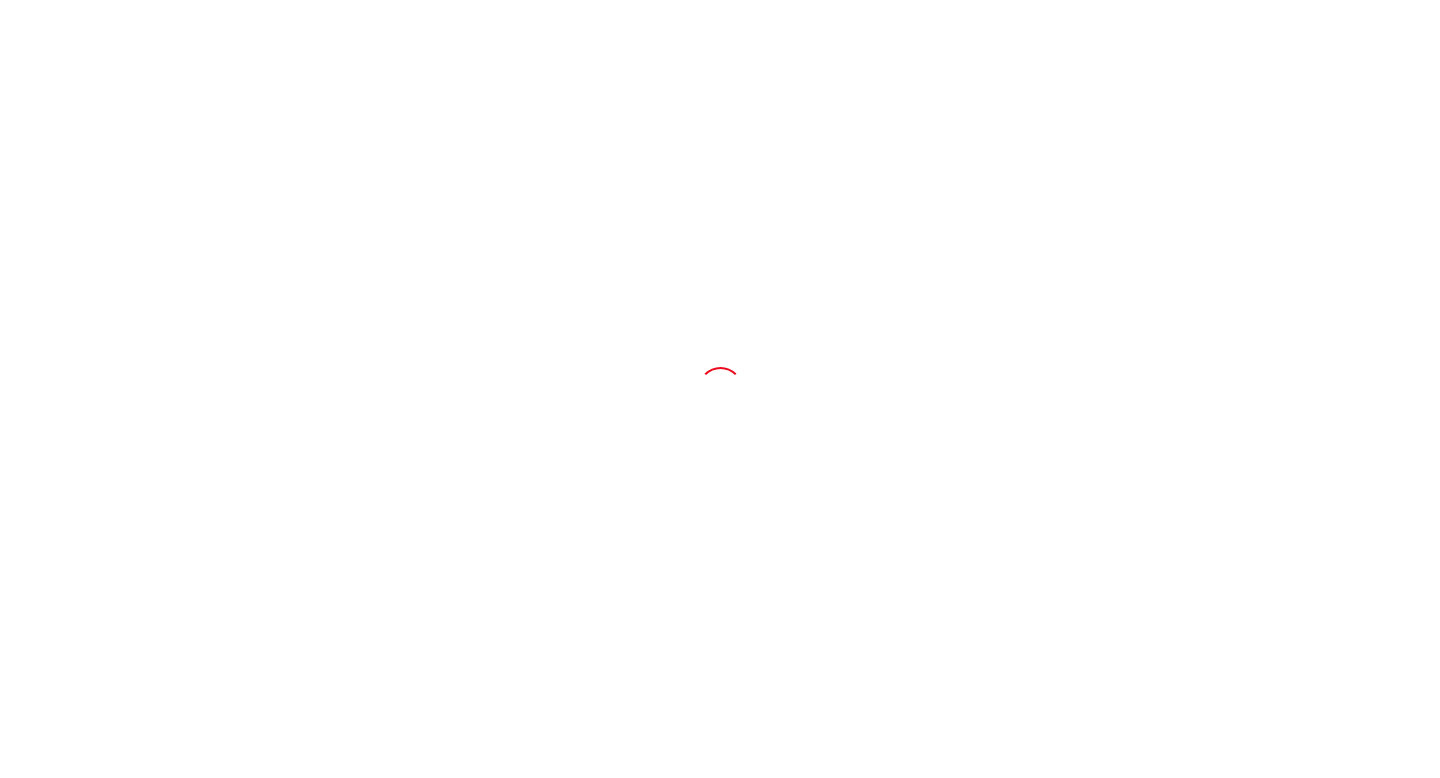 scroll, scrollTop: 0, scrollLeft: 0, axis: both 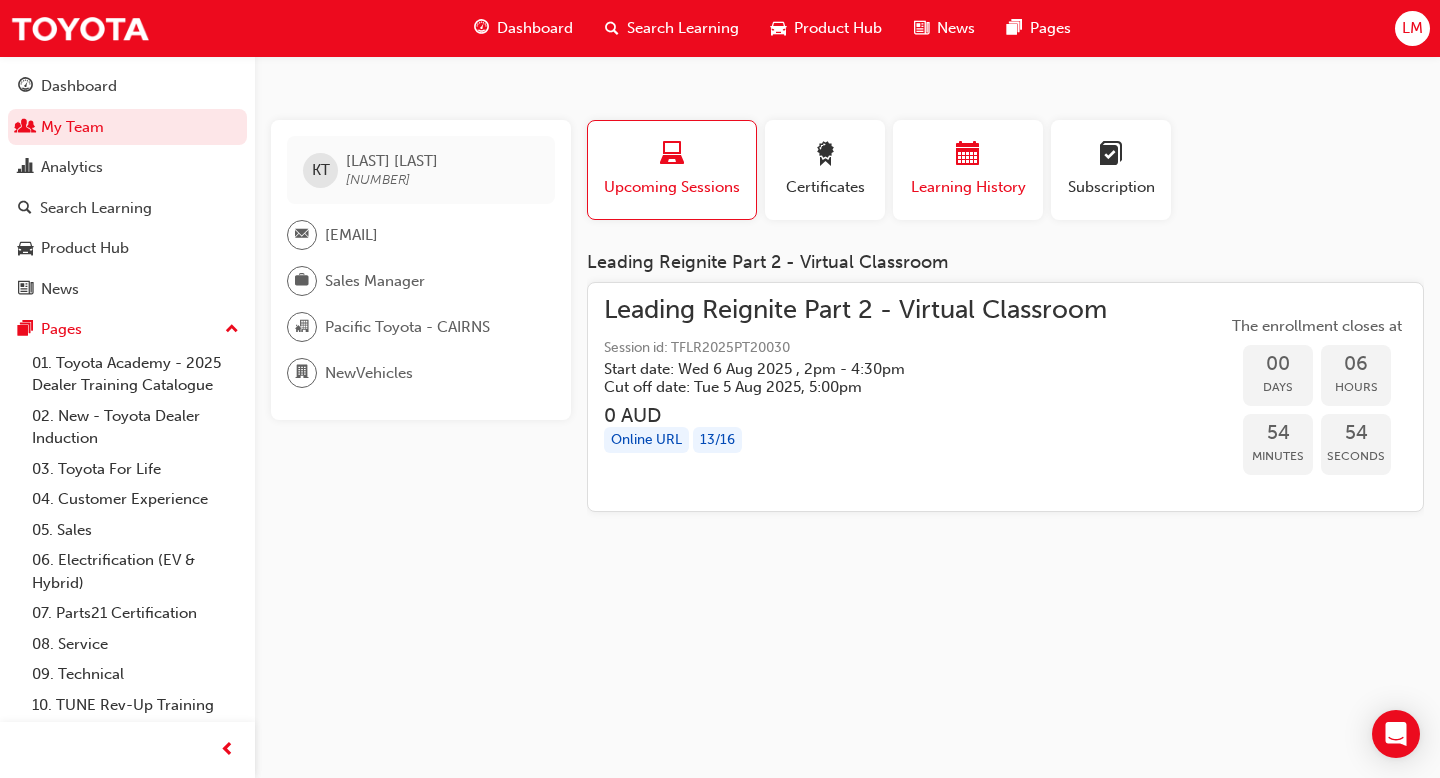 click at bounding box center (968, 157) 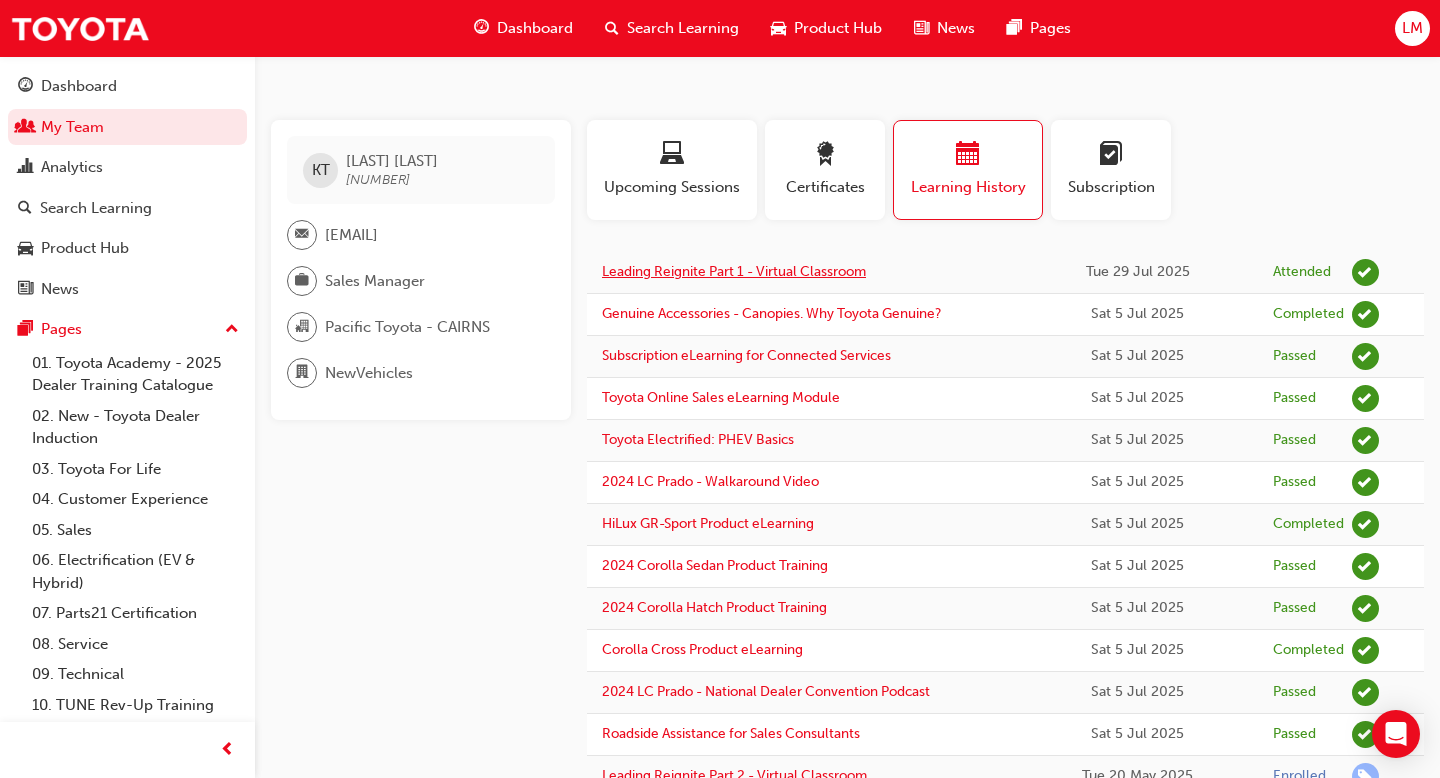 click on "Leading Reignite Part 1 - Virtual Classroom" at bounding box center (734, 271) 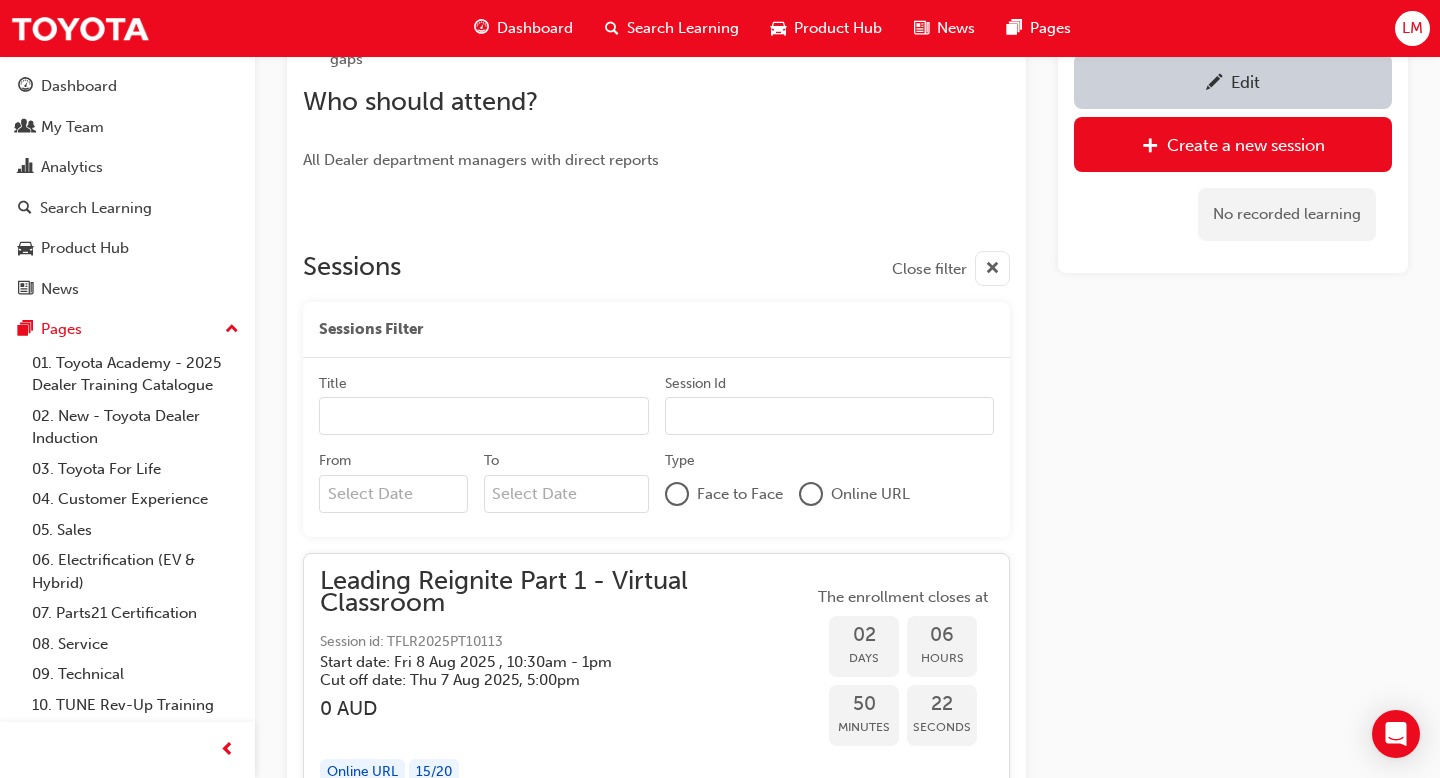 scroll, scrollTop: 747, scrollLeft: 0, axis: vertical 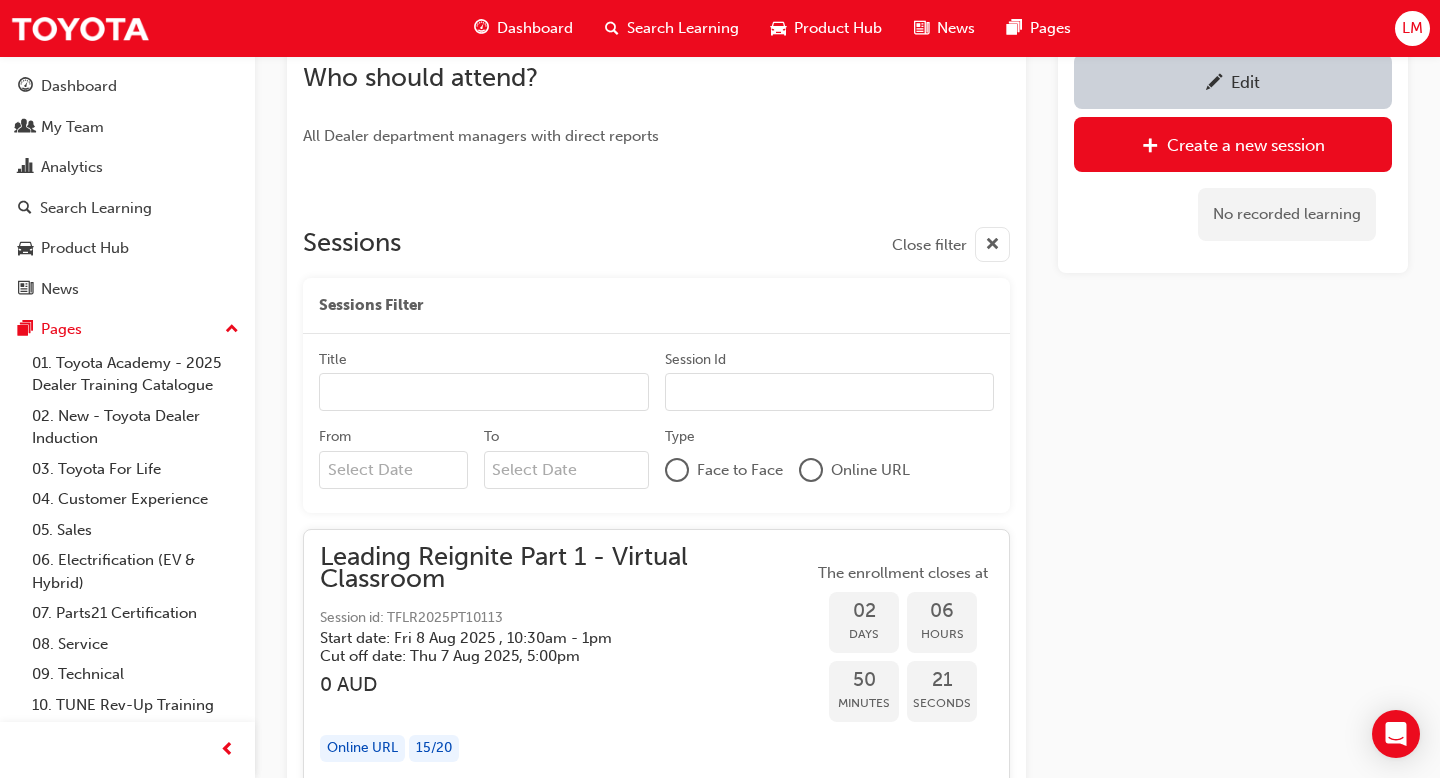 click on "Session id: TFLR2025PT10113" at bounding box center (566, 618) 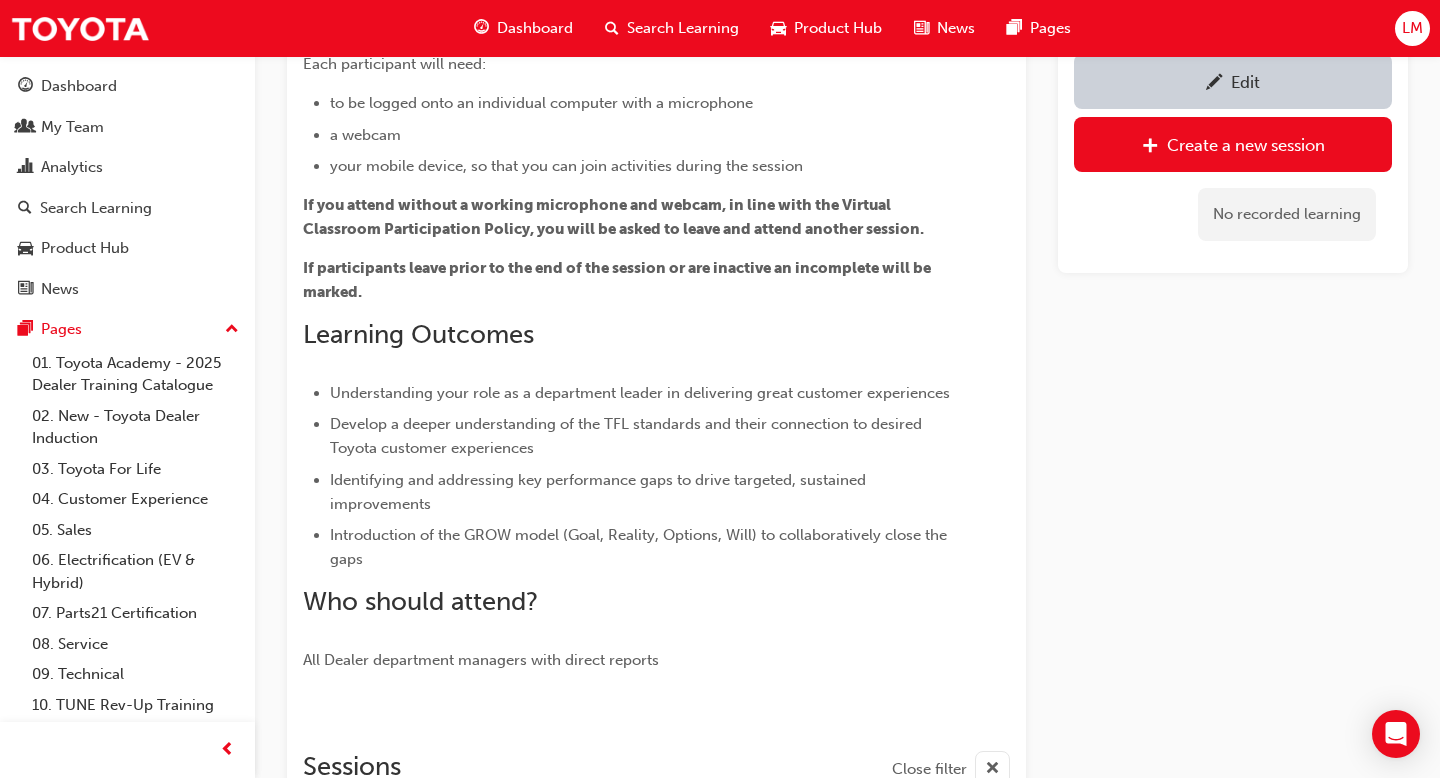 scroll, scrollTop: 0, scrollLeft: 0, axis: both 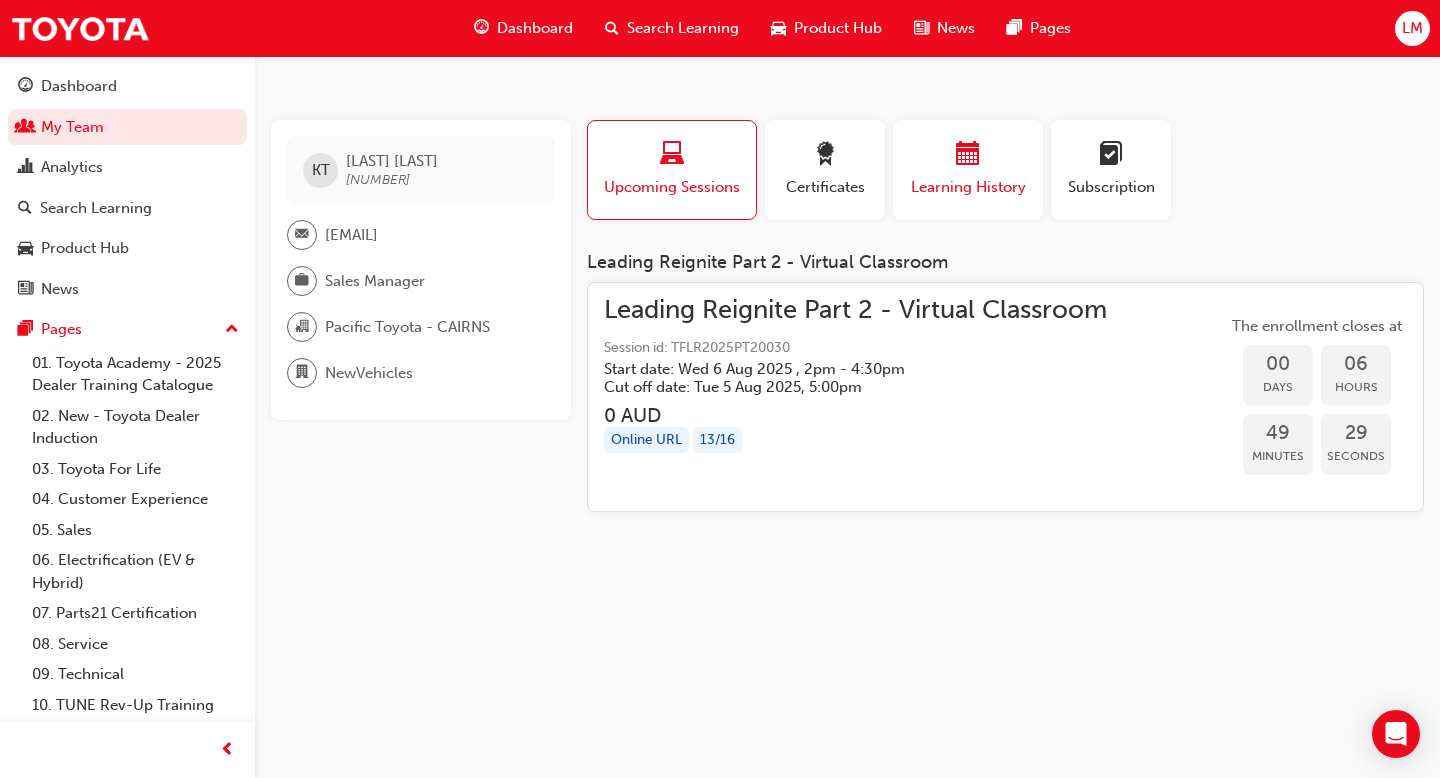click at bounding box center [968, 155] 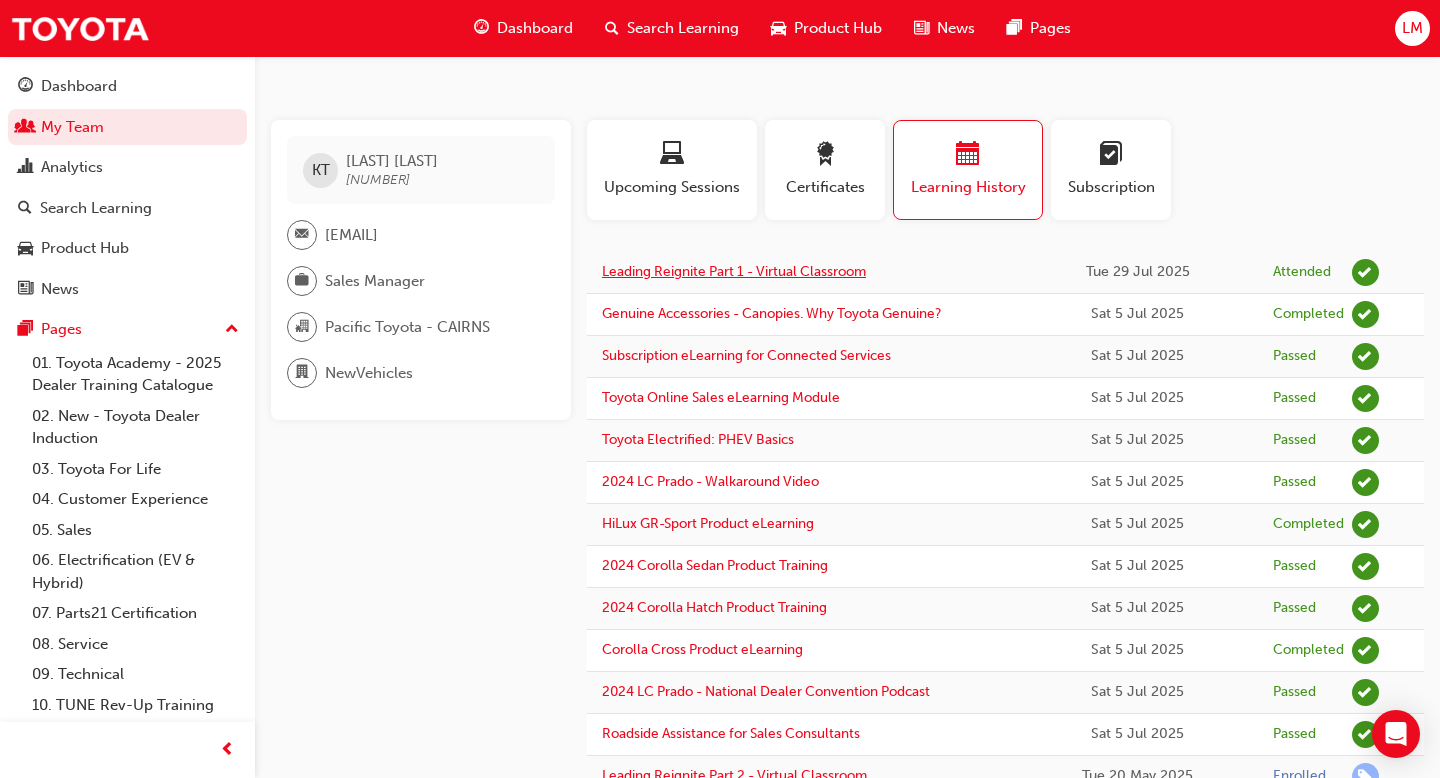 click on "Leading Reignite Part 1 - Virtual Classroom" at bounding box center (734, 271) 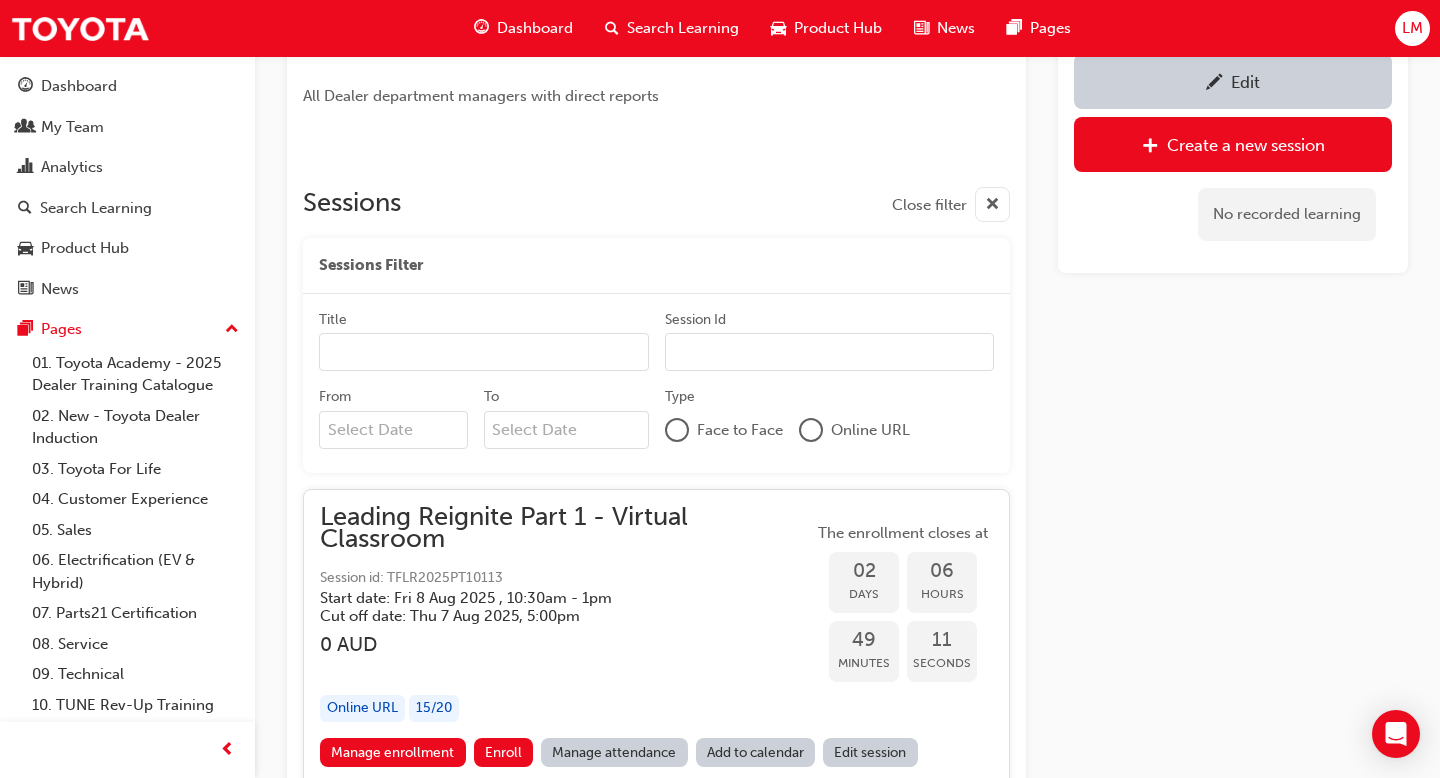 scroll, scrollTop: 777, scrollLeft: 0, axis: vertical 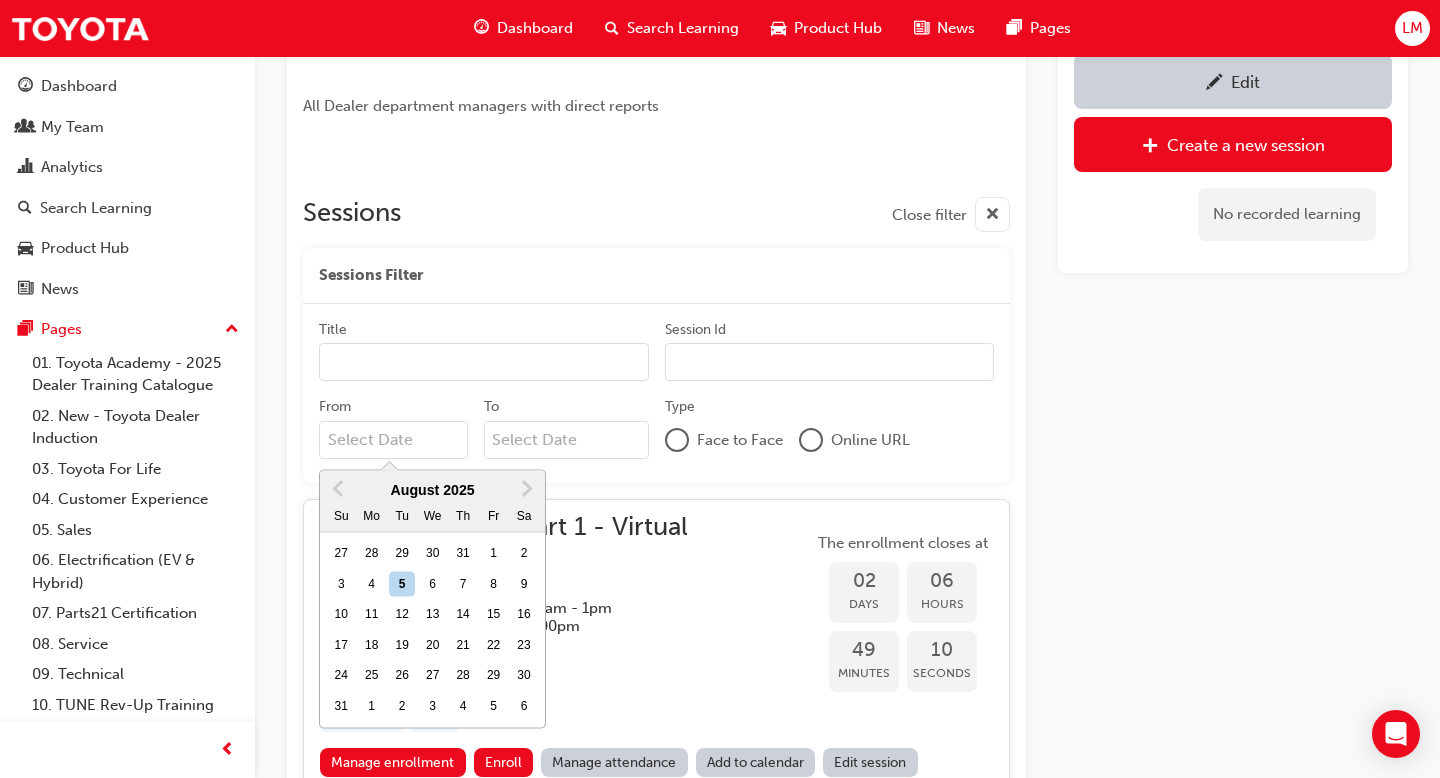 click on "From Previous Month Next Month August 2025 Su Mo Tu We Th Fr Sa 27 28 29 30 31 1 2 3 4 5 6 7 8 9 10 11 12 13 14 15 16 17 18 19 20 21 22 23 24 25 26 27 28 29 30 31 1 2 3 4 5 6" at bounding box center (393, 440) 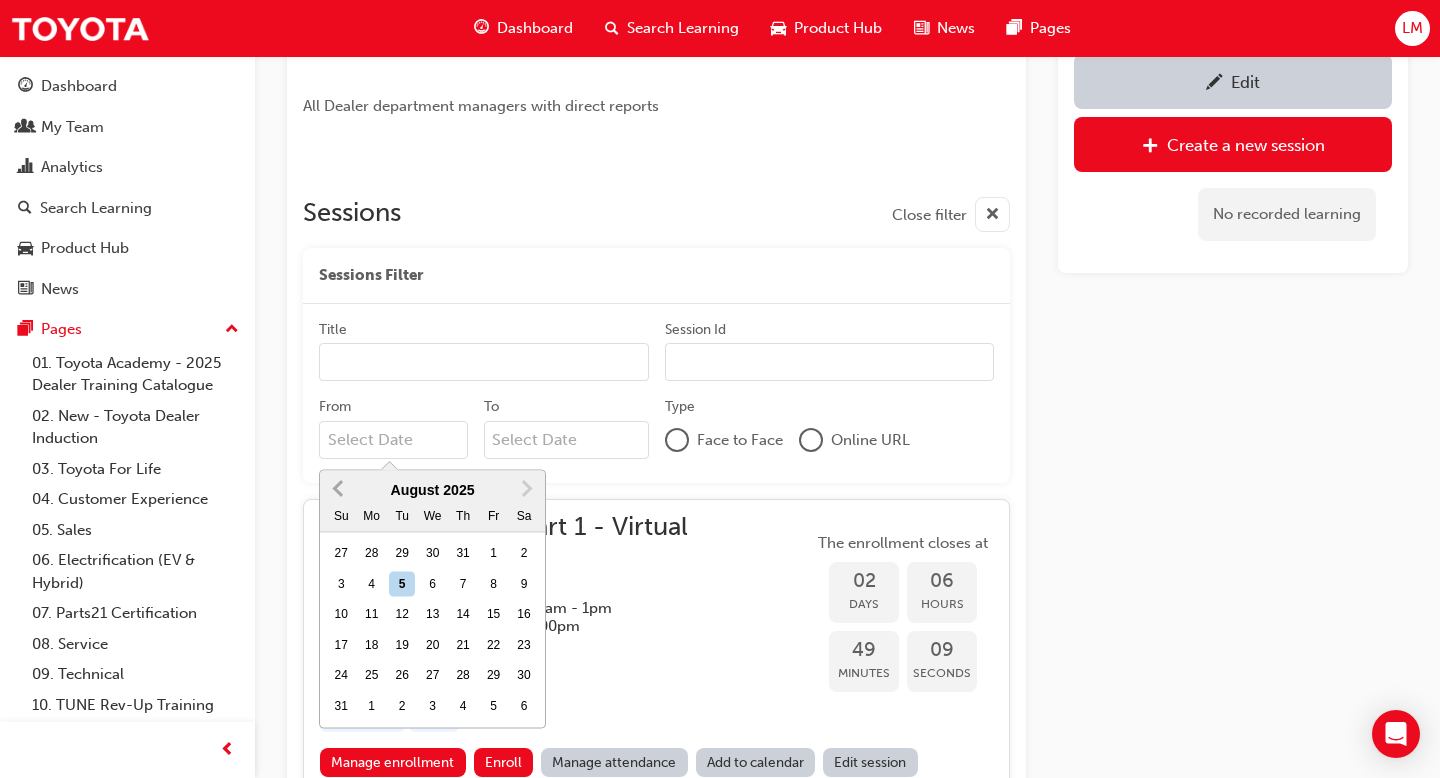 click on "Previous Month" at bounding box center [340, 487] 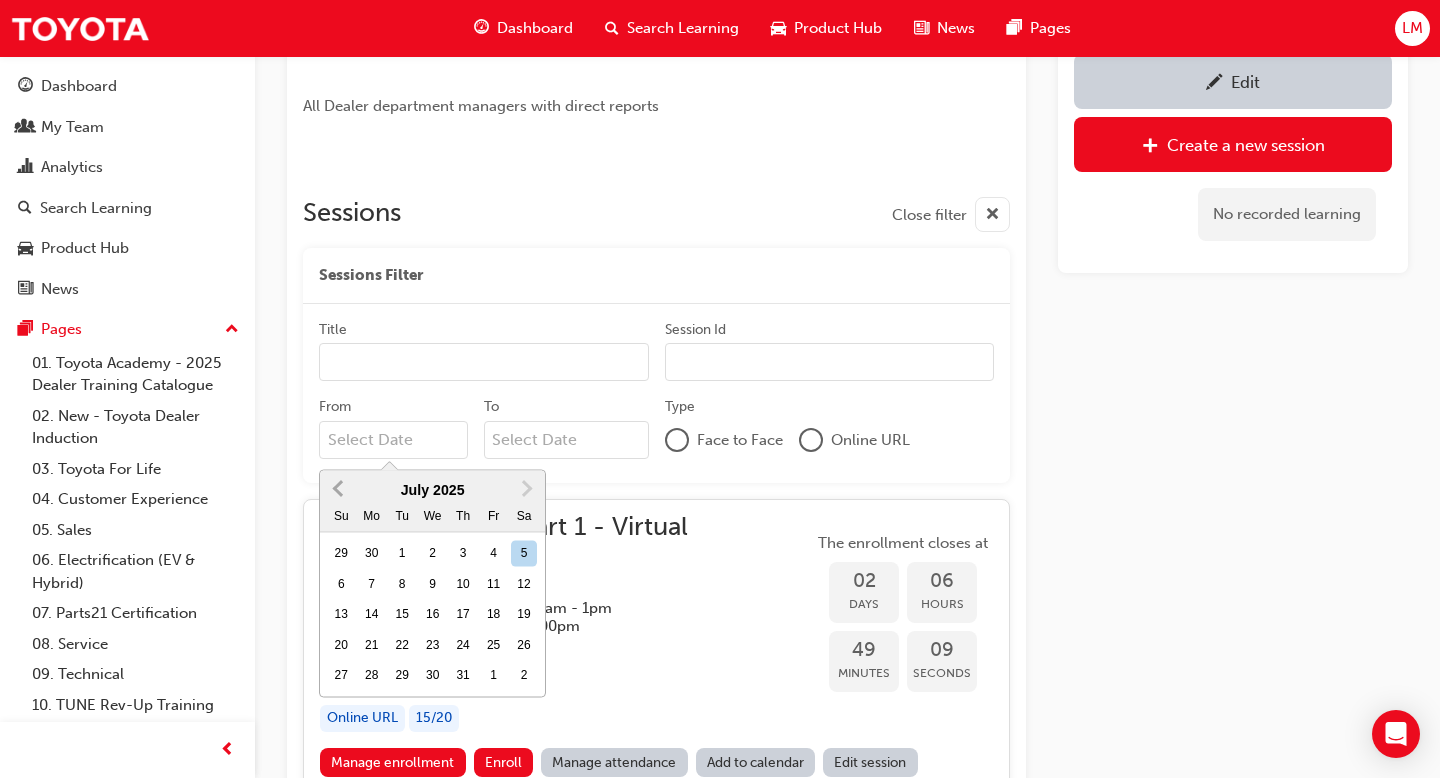 click on "Previous Month" at bounding box center [340, 487] 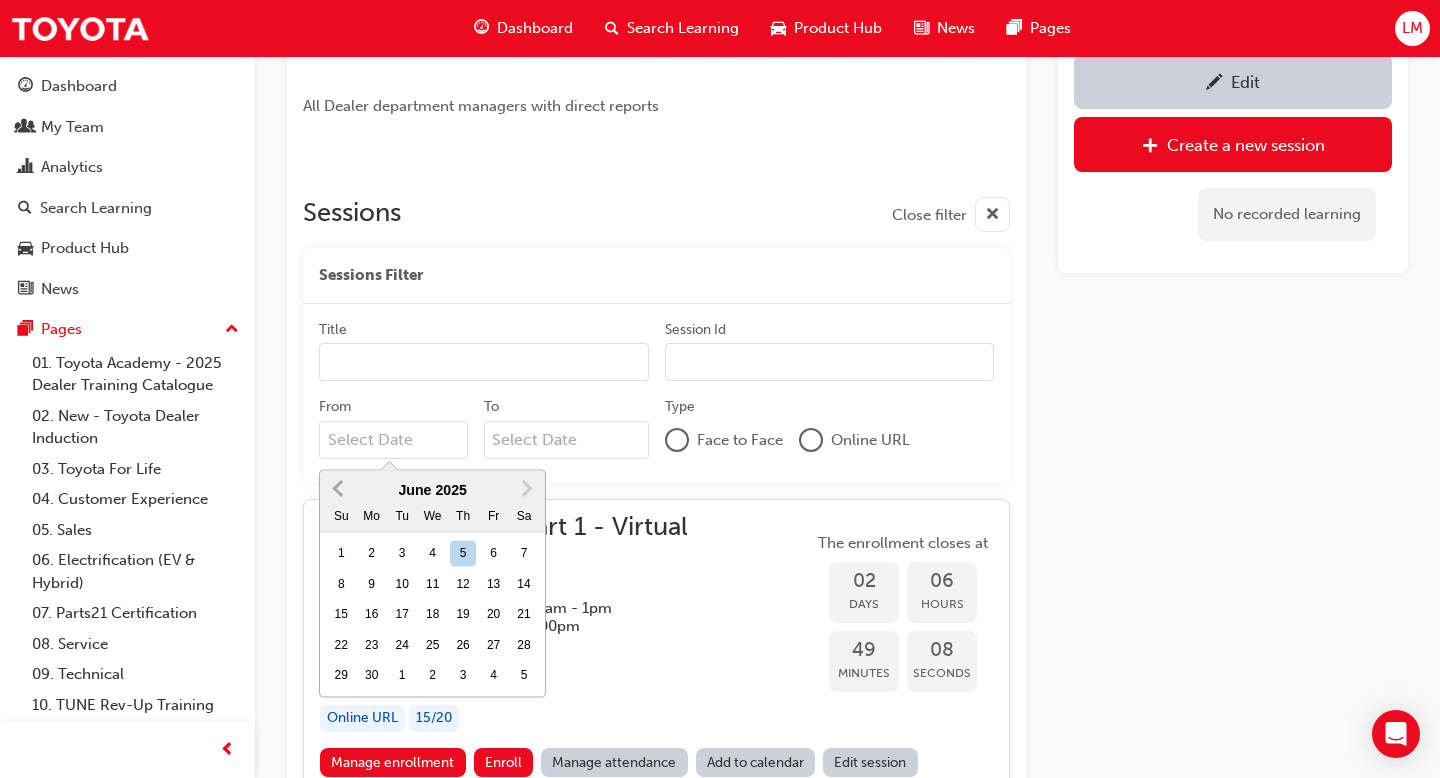 click on "Previous Month" at bounding box center (340, 487) 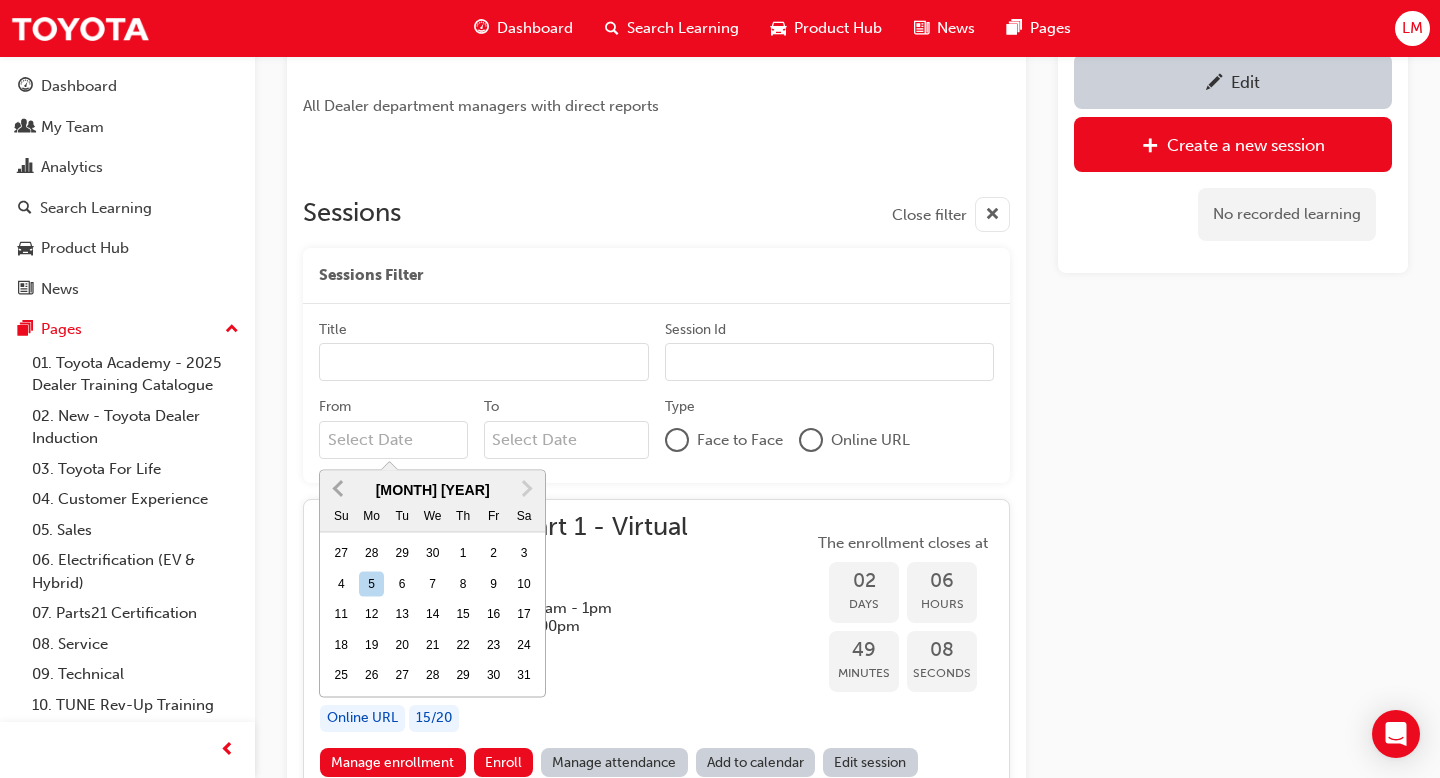 click on "Previous Month" at bounding box center (340, 487) 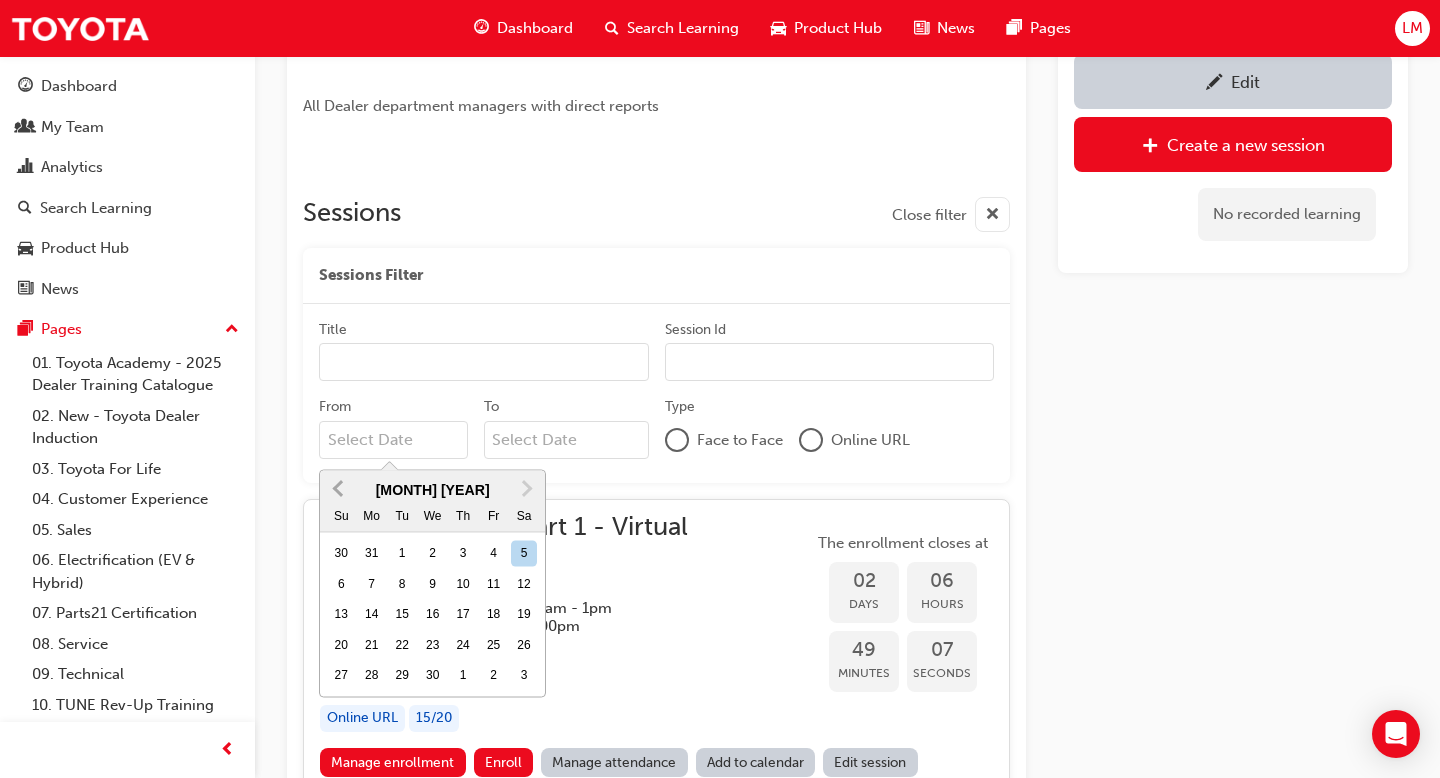 click on "Previous Month" at bounding box center [340, 487] 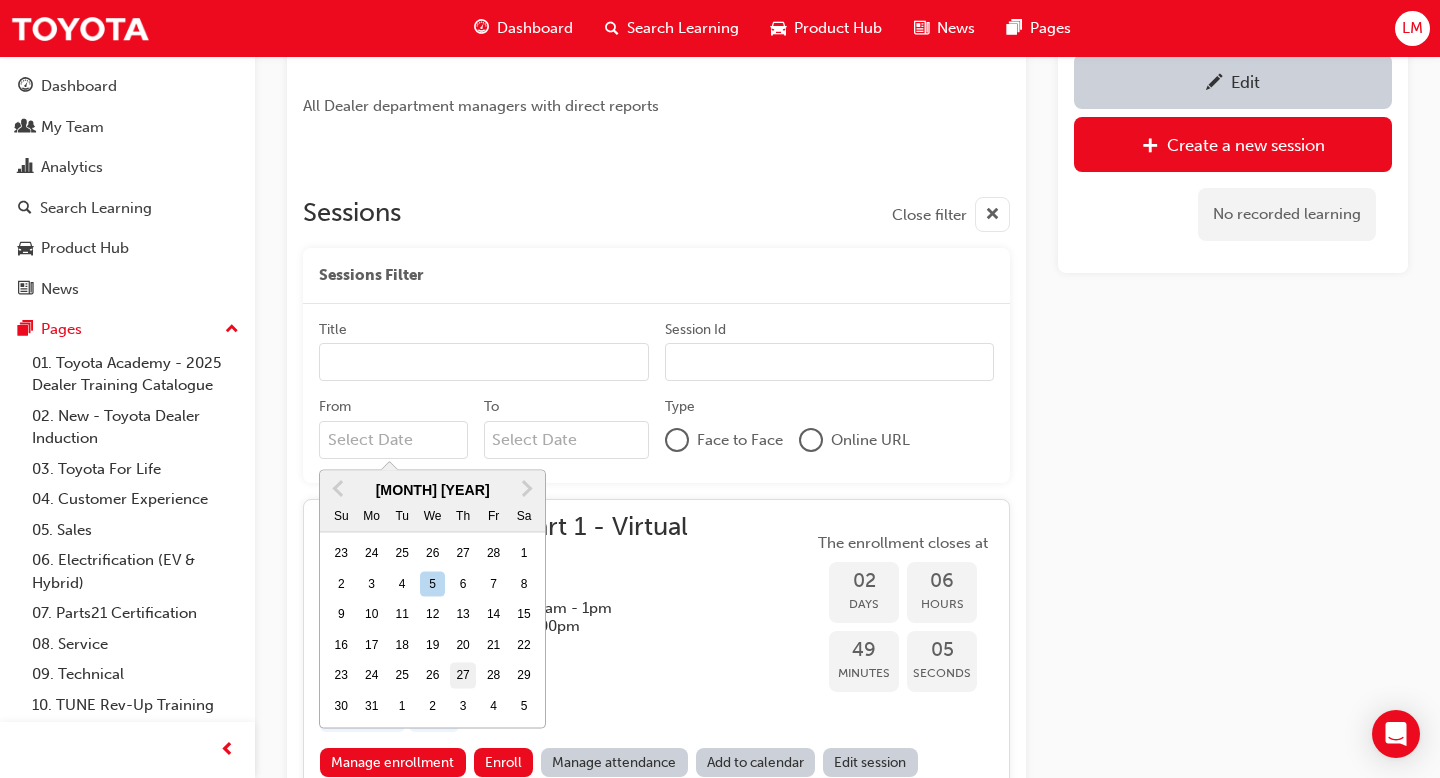 click on "27" at bounding box center (463, 676) 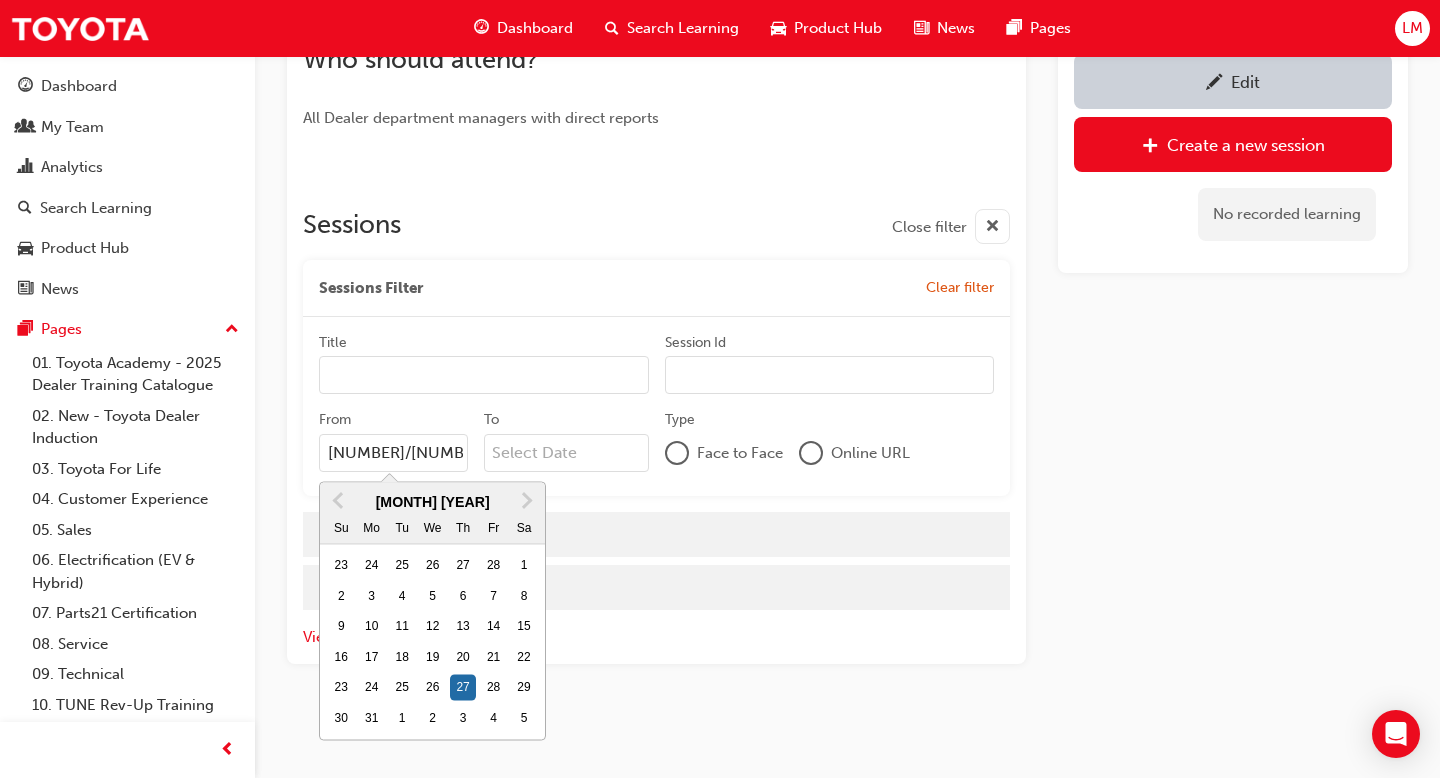 scroll, scrollTop: 765, scrollLeft: 0, axis: vertical 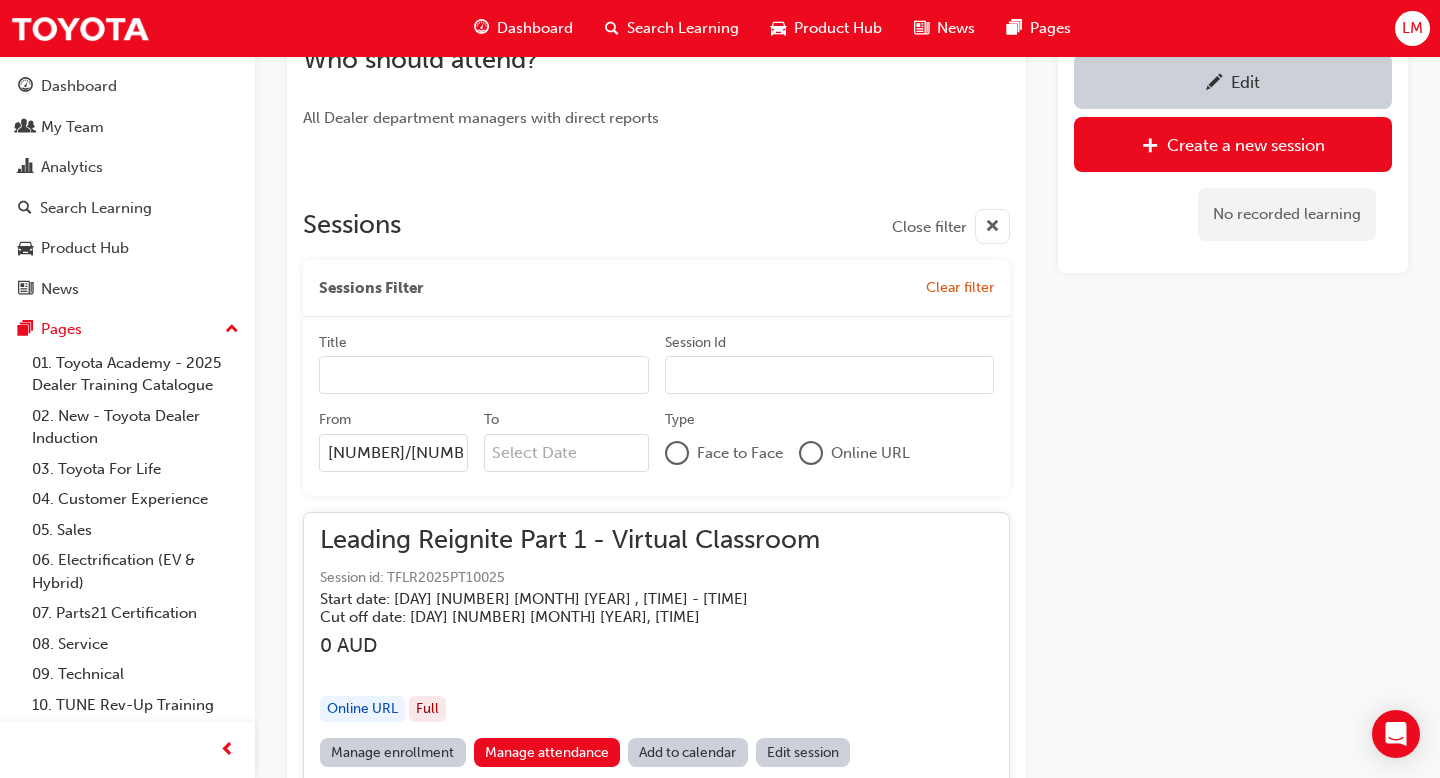 click on "Leading TFL Reignite builds upon the foundation of TFL Reignite, reaffirming our commitment to putting the customer at the centre of everything we do.  Each participant will need: to be logged onto an individual computer with a microphone a webcam  your mobile device, so that you can join activities during the session If you attend without a working microphone and webcam, in line with the Virtual Classroom Participation Policy, you will be asked to leave and attend another session.   If participants leave prior to the end of the session or are inactive an incomplete will be marked. Learning Outcomes Understanding your role as a department leader in delivering great customer experiences Develop a deeper understanding of the TFL standards and their connection to desired Toyota customer experiences Identifying and addressing key performance gaps to drive targeted, sustained improvements Introduction of the GROW model (Goal, Reality, Options, Will) to collaboratively close the gaps Who should attend? Sessions To" at bounding box center [847, 13730] 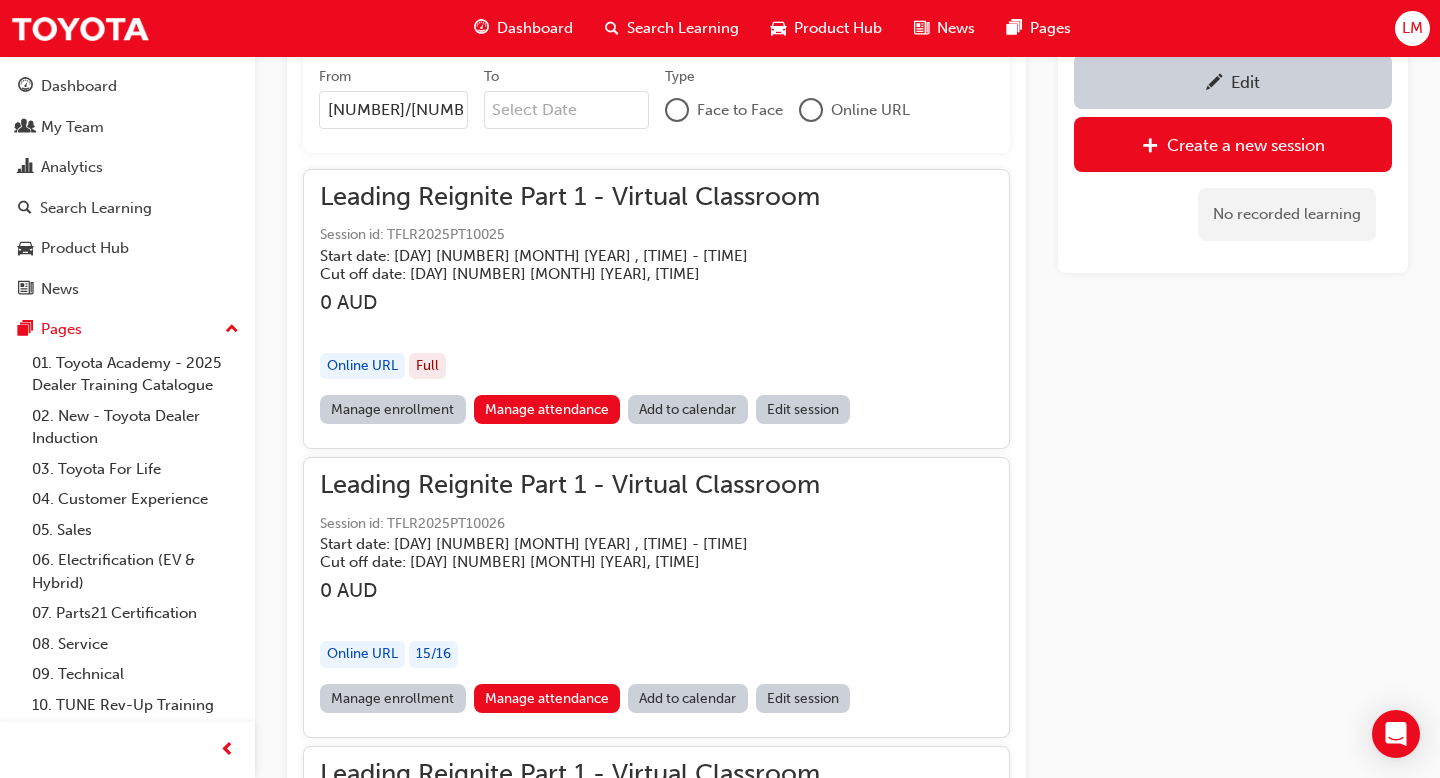 scroll, scrollTop: 1107, scrollLeft: 0, axis: vertical 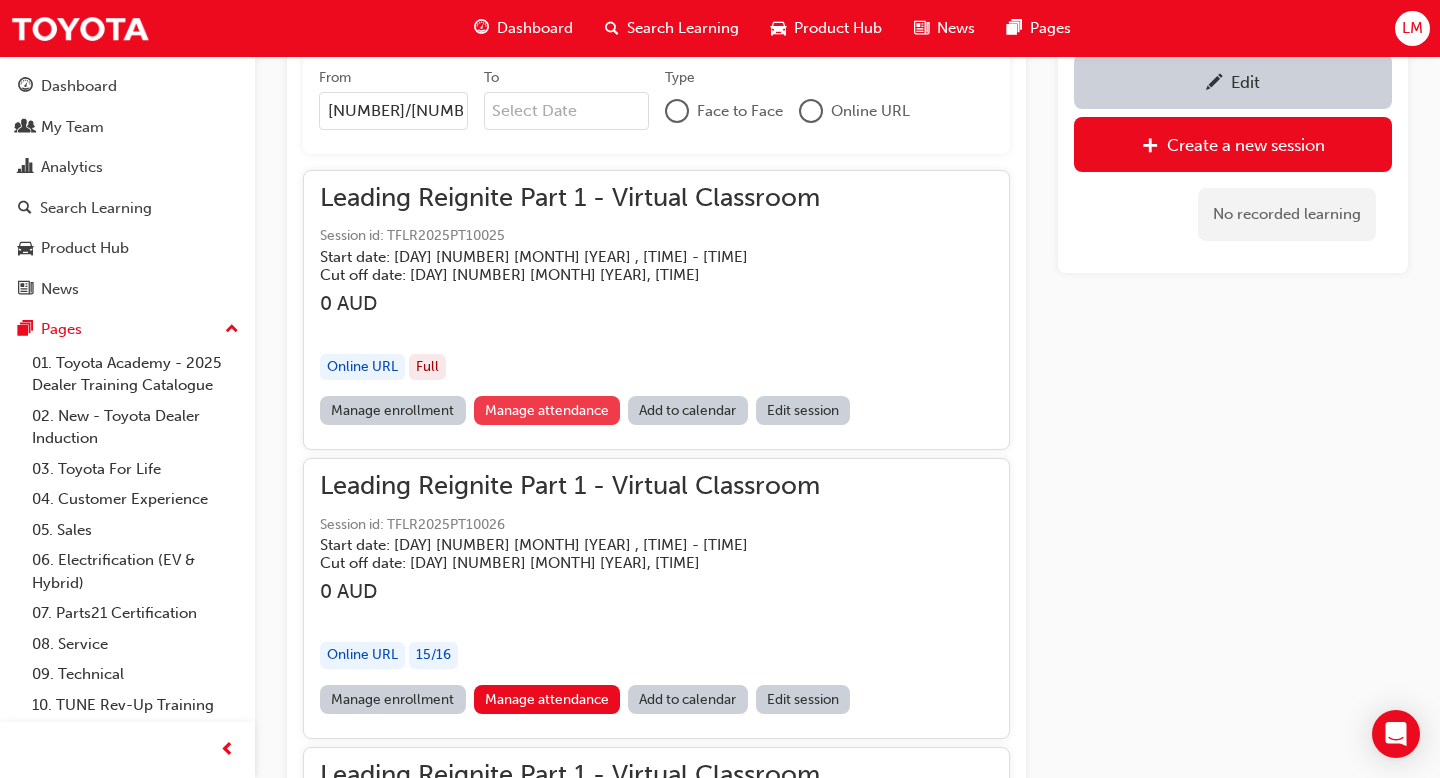 click on "Manage attendance" at bounding box center [547, 410] 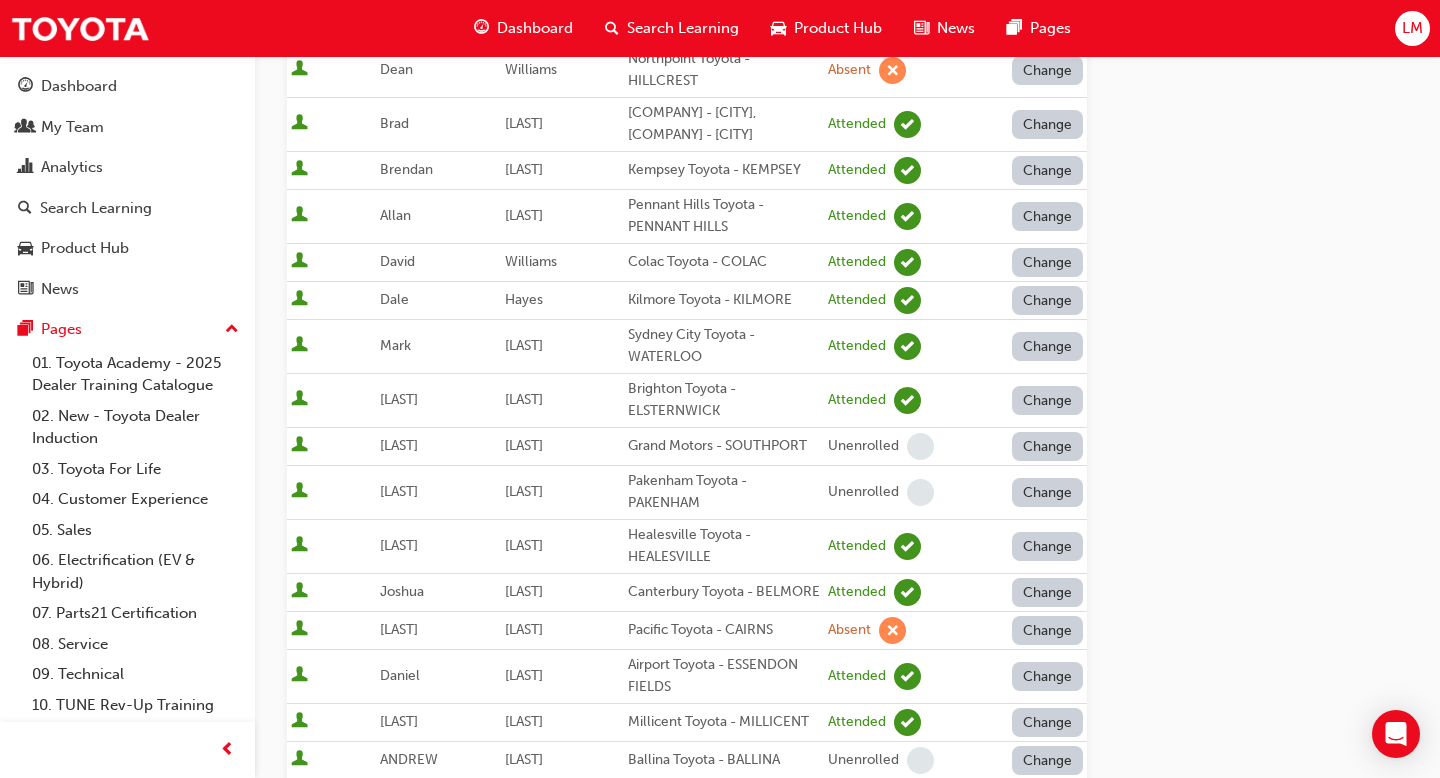 scroll, scrollTop: 0, scrollLeft: 0, axis: both 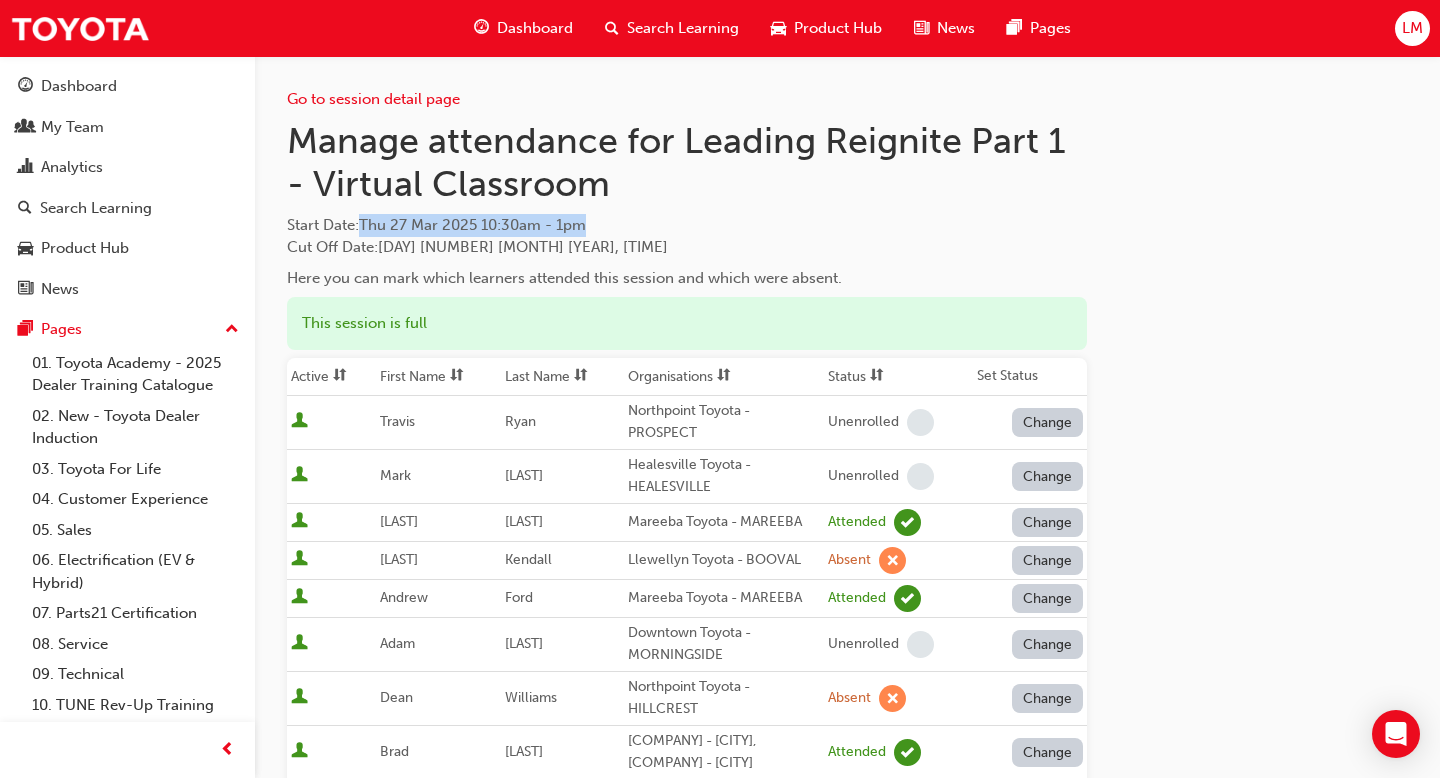 drag, startPoint x: 600, startPoint y: 223, endPoint x: 367, endPoint y: 222, distance: 233.00215 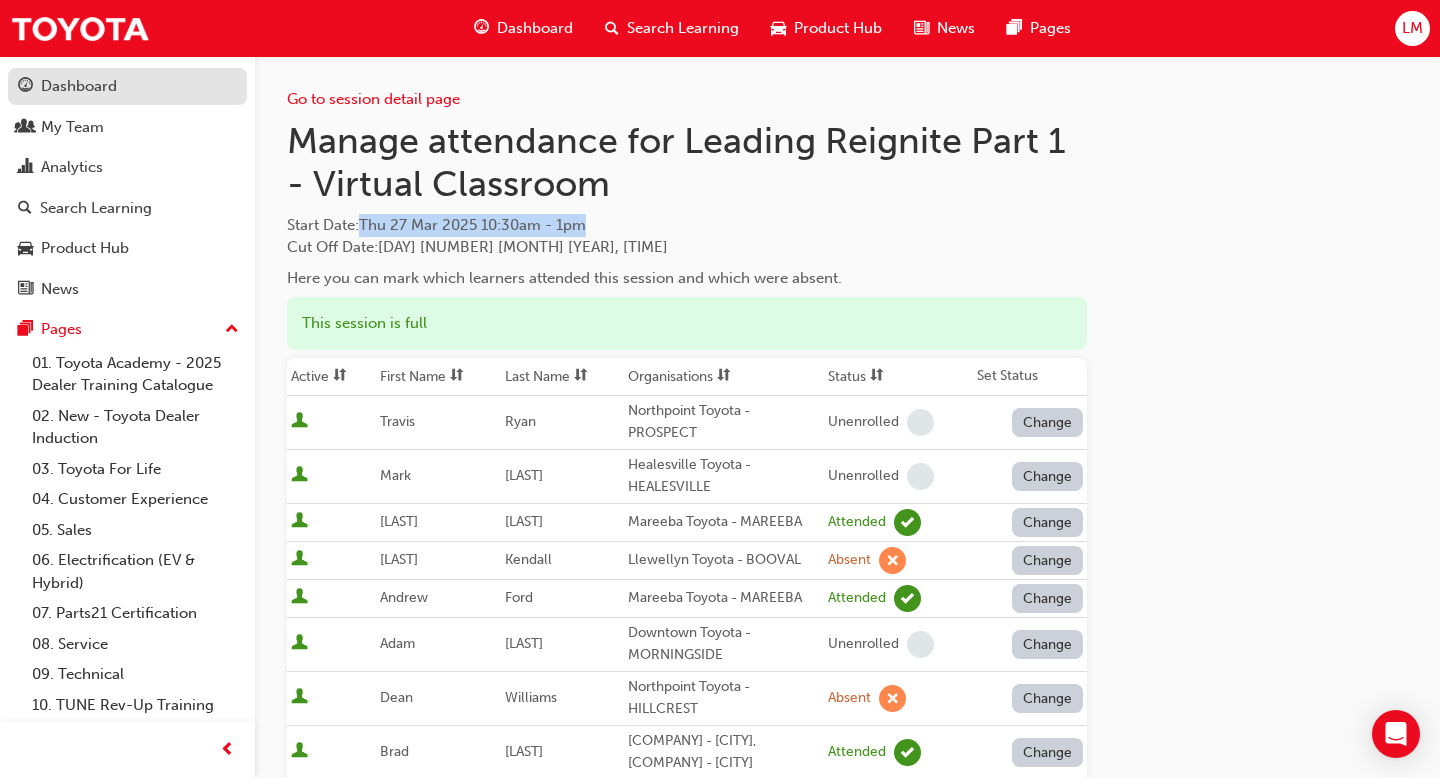 click on "Dashboard" at bounding box center (127, 86) 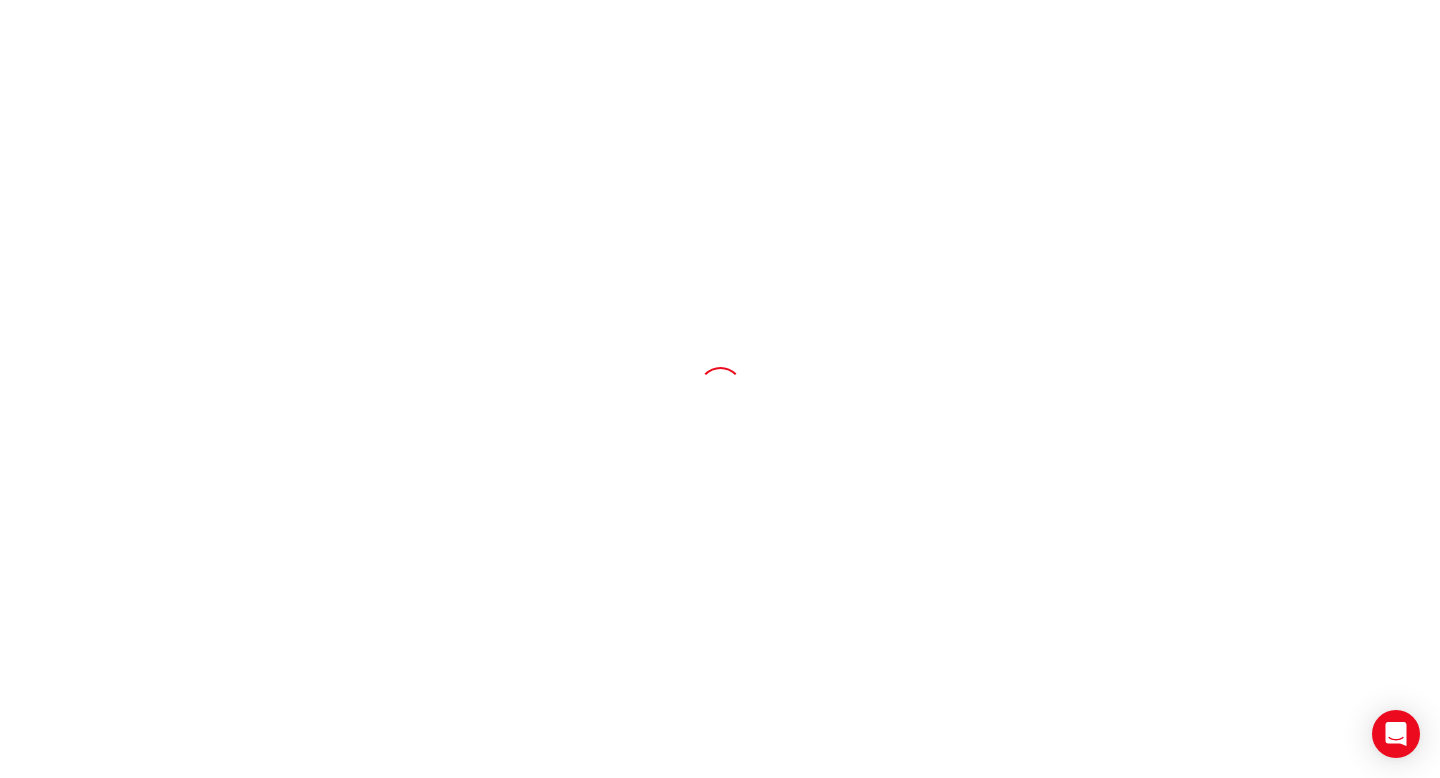scroll, scrollTop: 0, scrollLeft: 0, axis: both 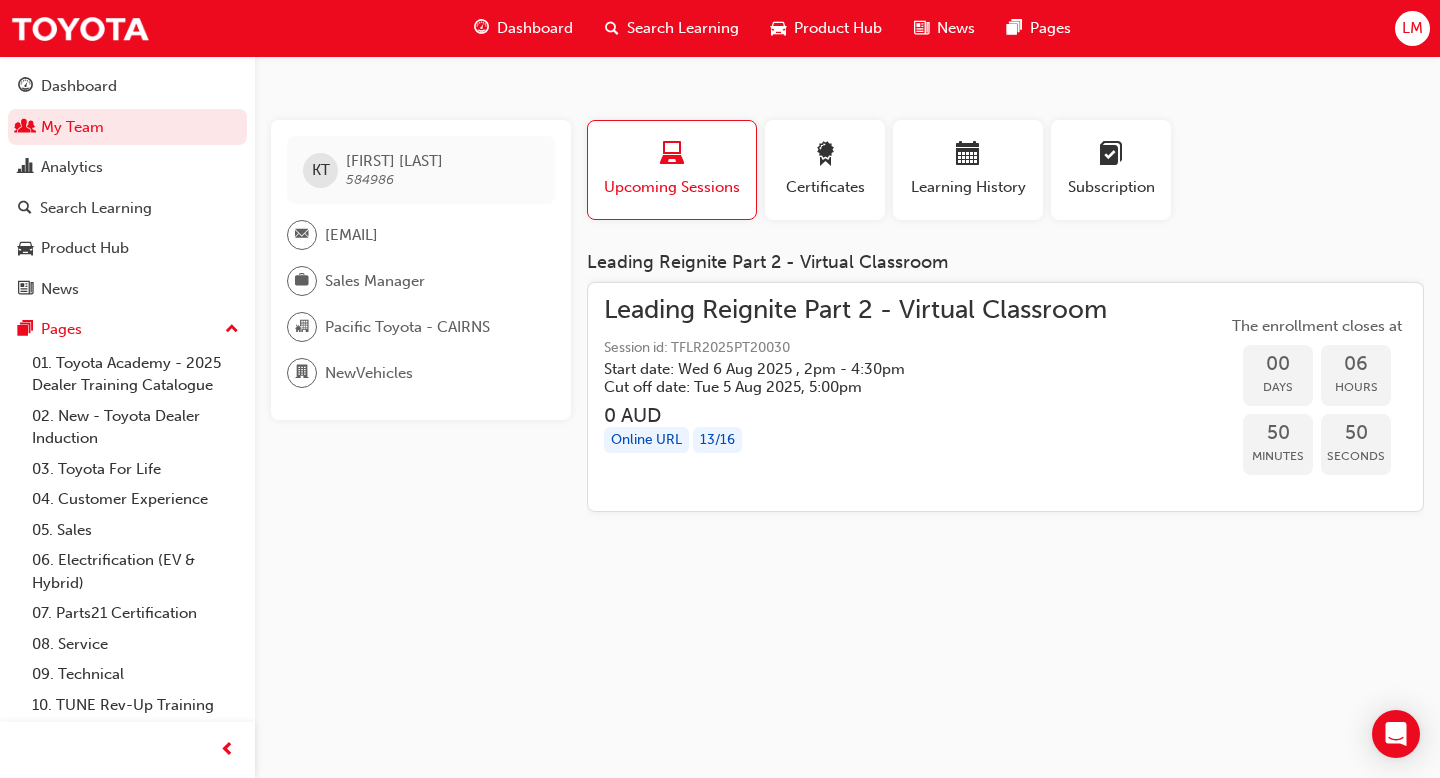 click on "LM" at bounding box center [1412, 28] 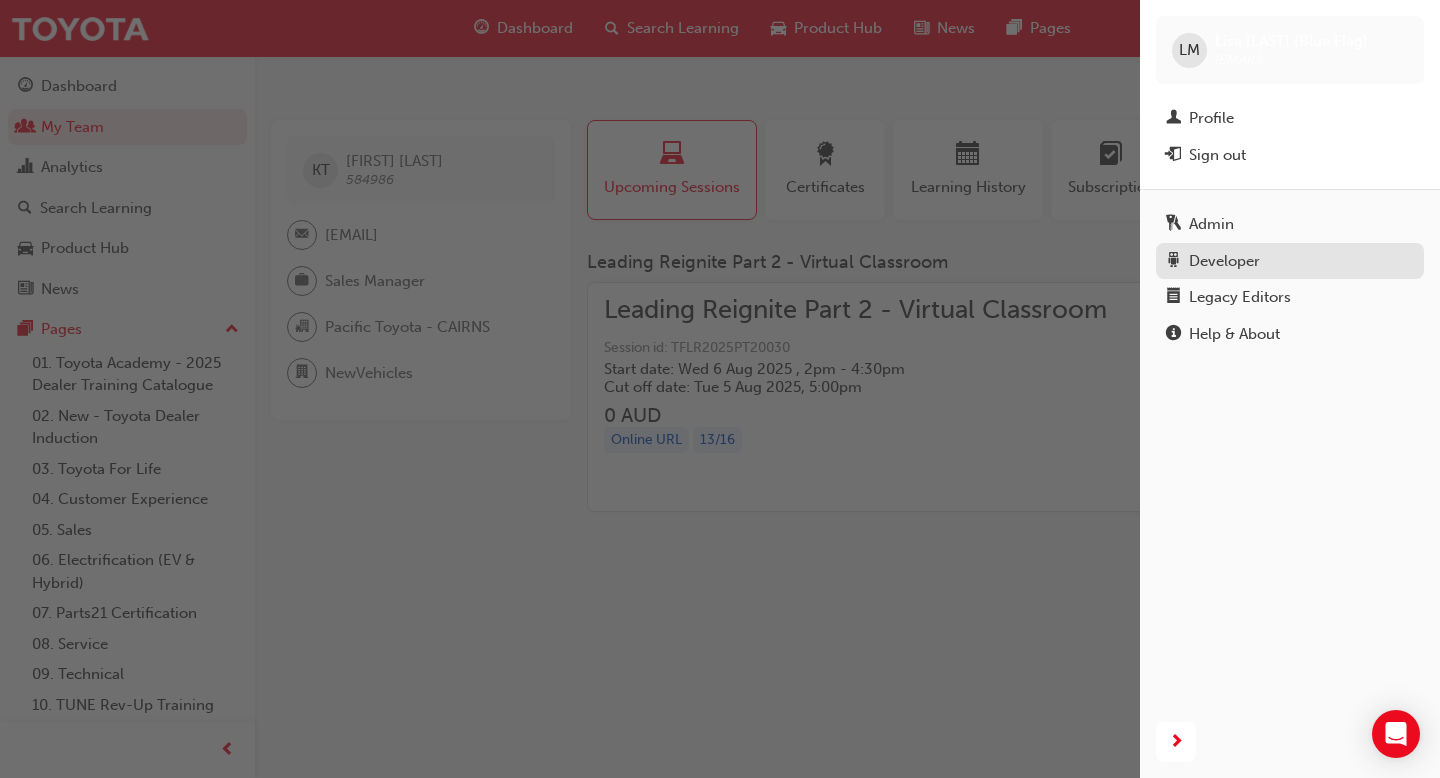click on "Developer" at bounding box center [1224, 261] 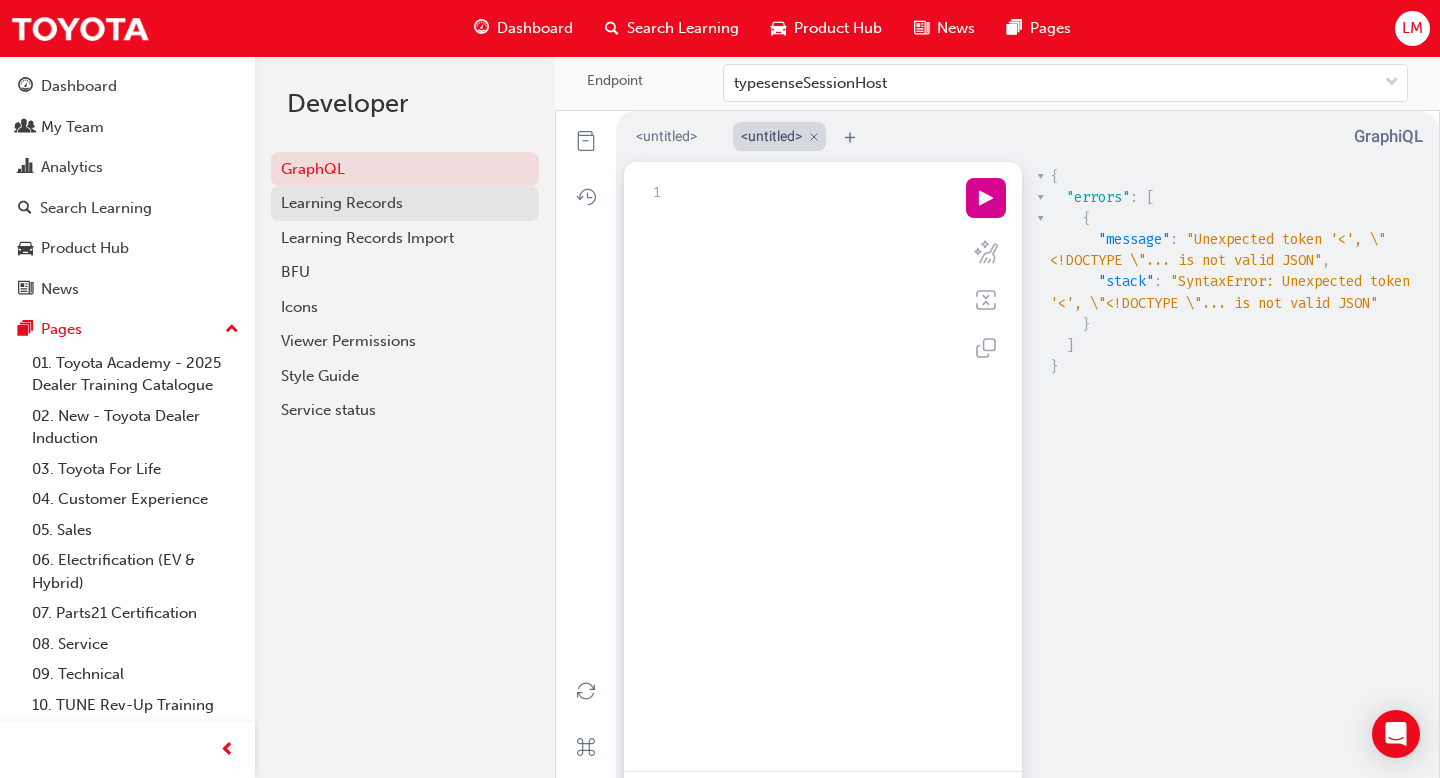 click on "Learning Records" at bounding box center [405, 203] 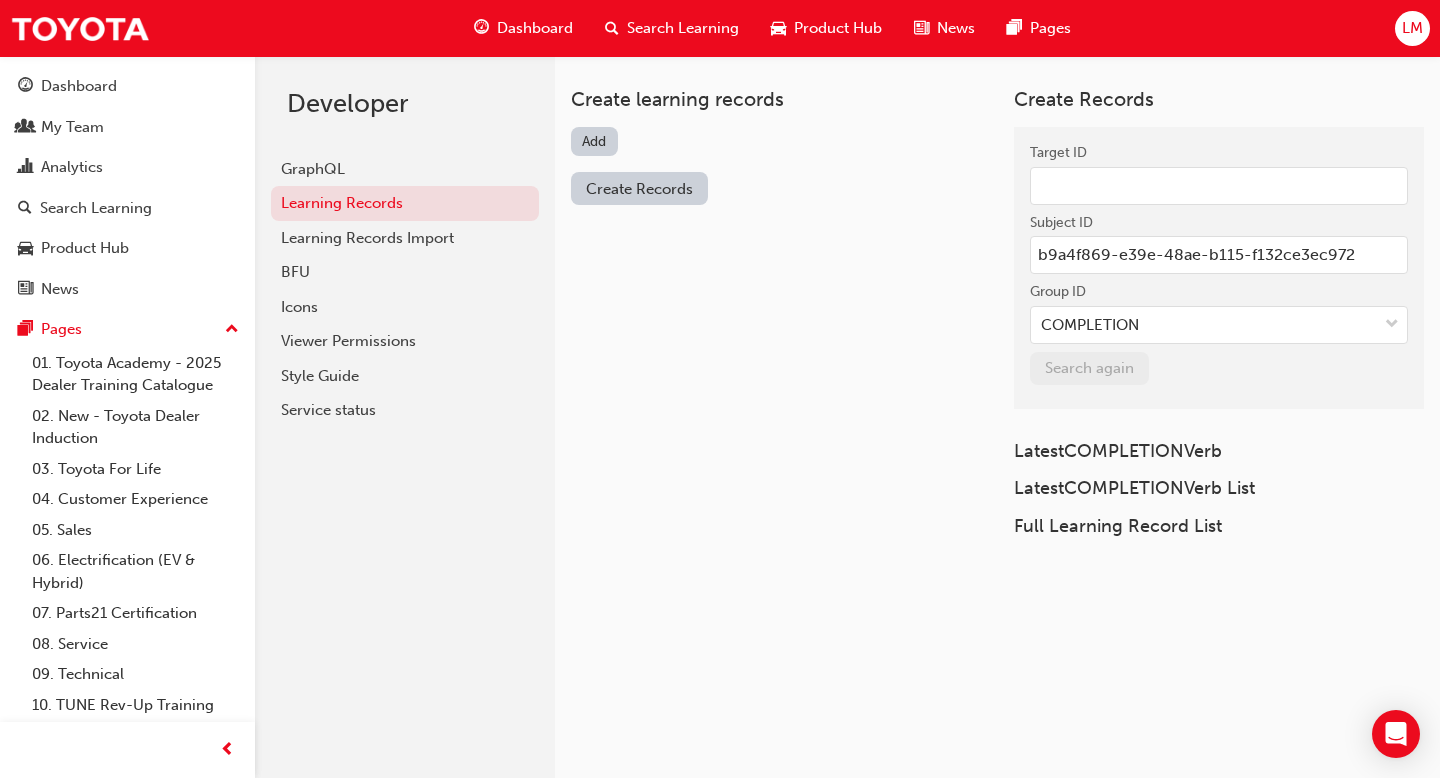 click on "Target ID" at bounding box center (1219, 186) 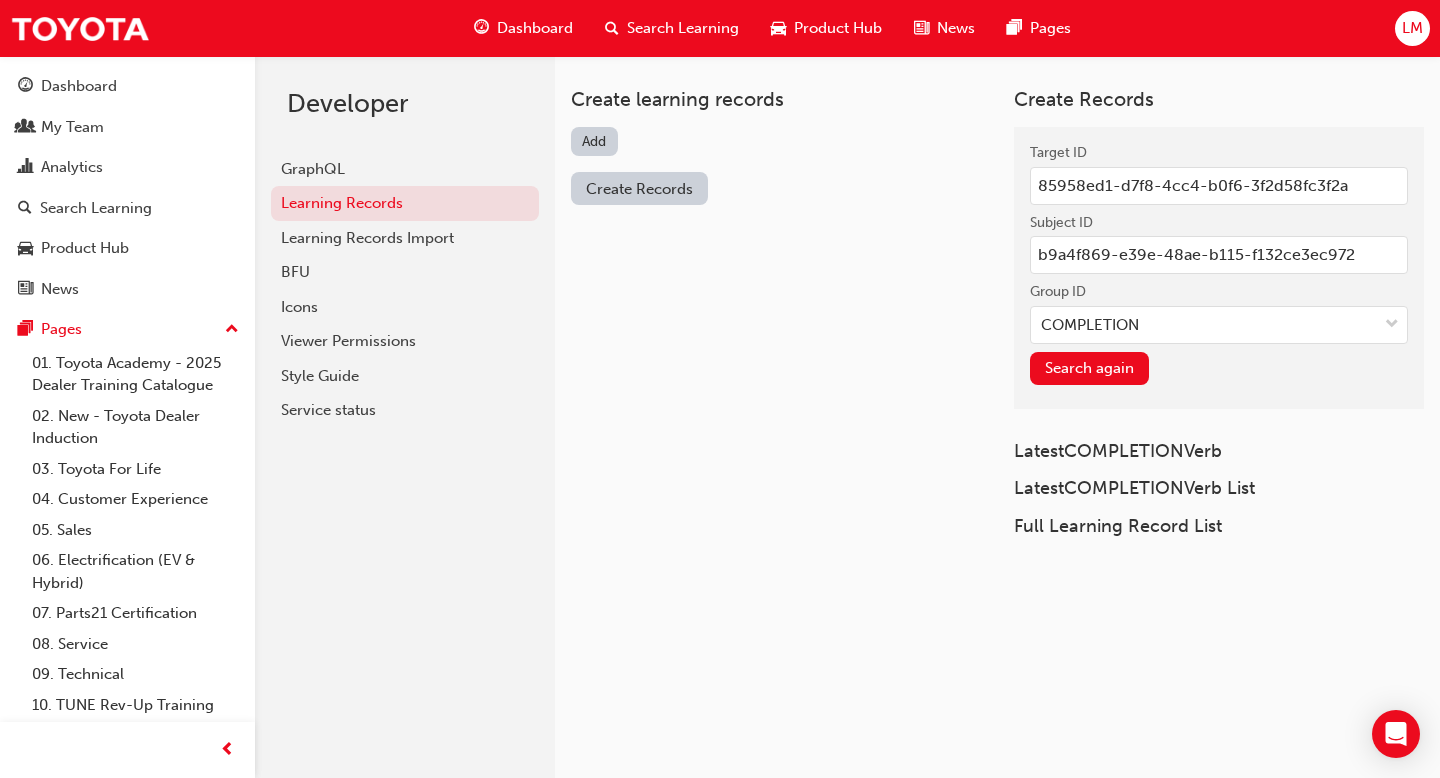 type on "85958ed1-d7f8-4cc4-b0f6-3f2d58fc3f2a" 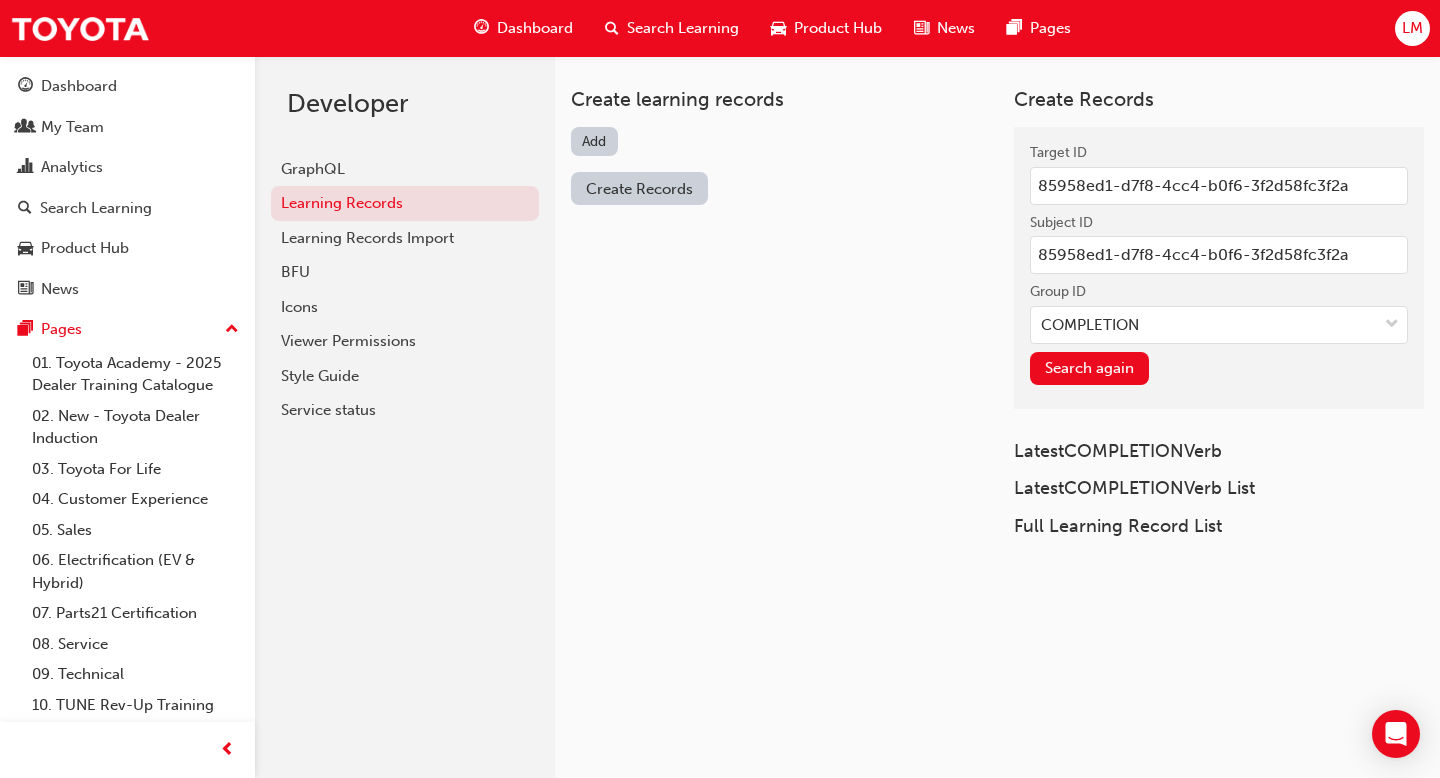 type on "85958ed1-d7f8-4cc4-b0f6-3f2d58fc3f2a" 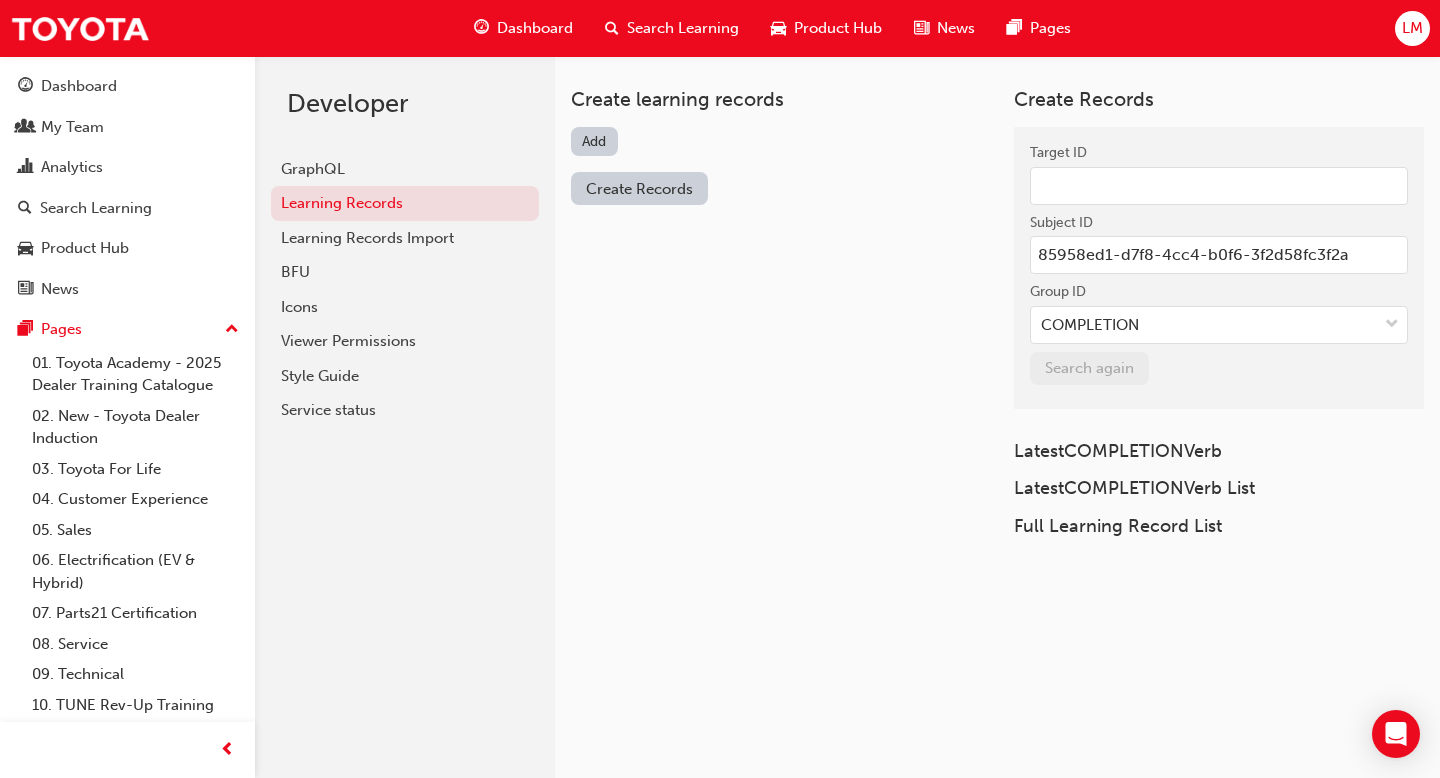 type 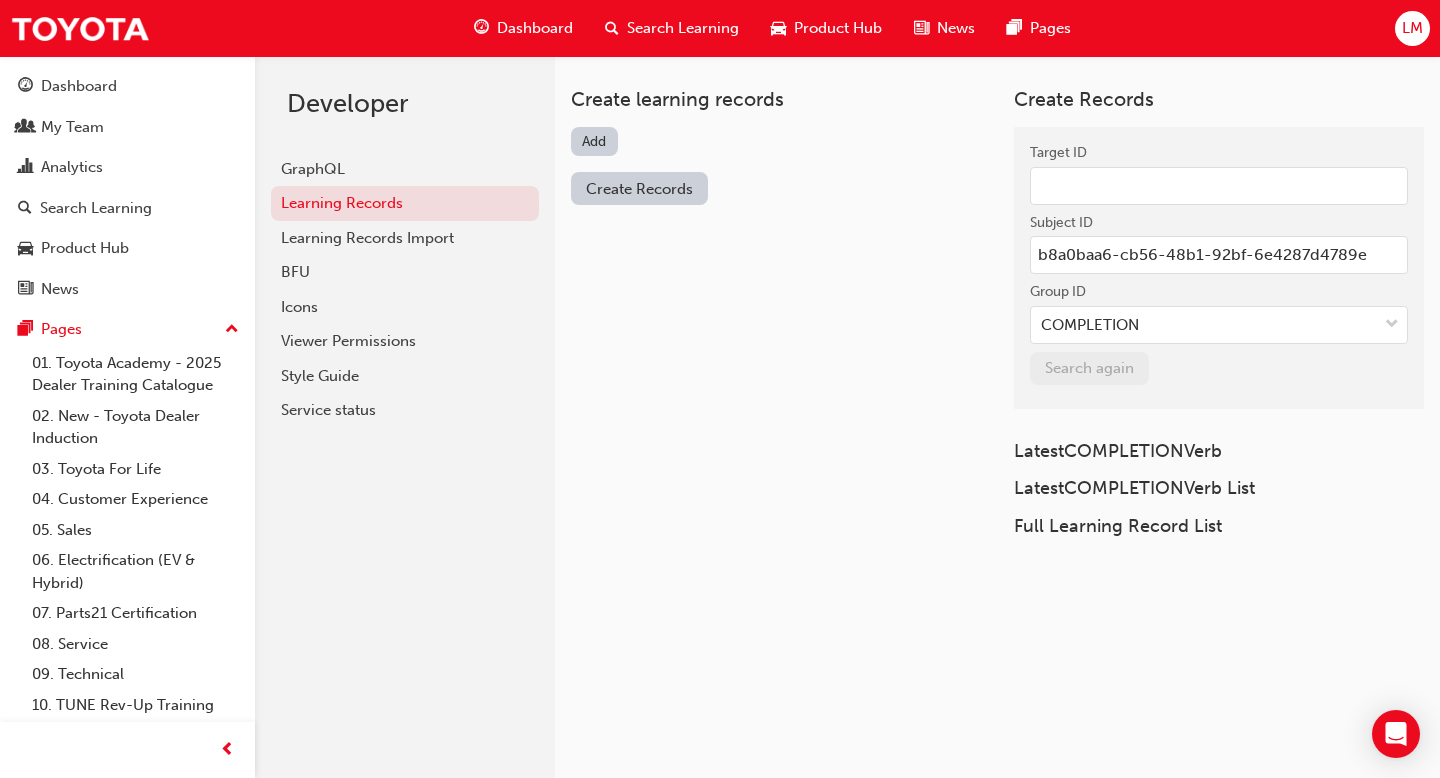 type on "b8a0baa6-cb56-48b1-92bf-6e4287d4789e" 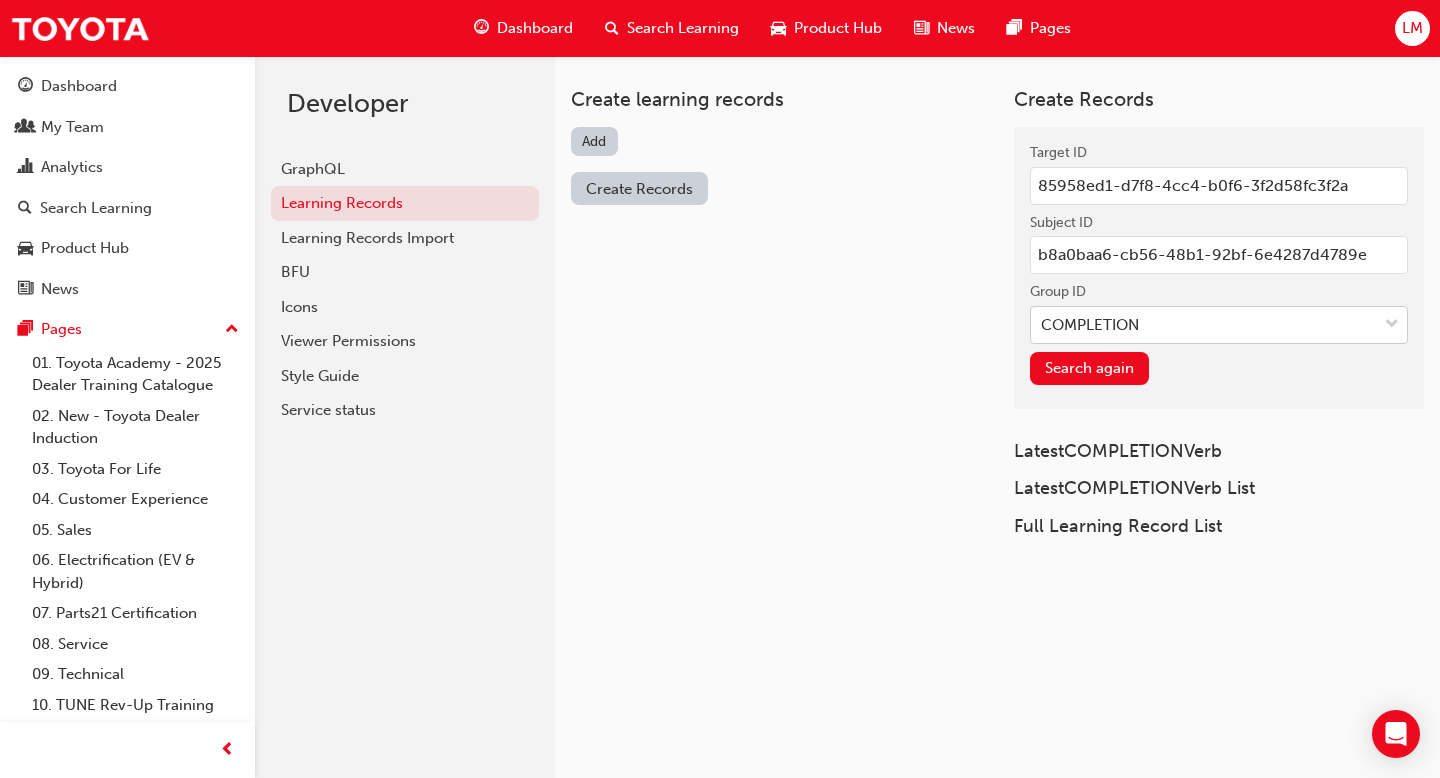 type on "85958ed1-d7f8-4cc4-b0f6-3f2d58fc3f2a" 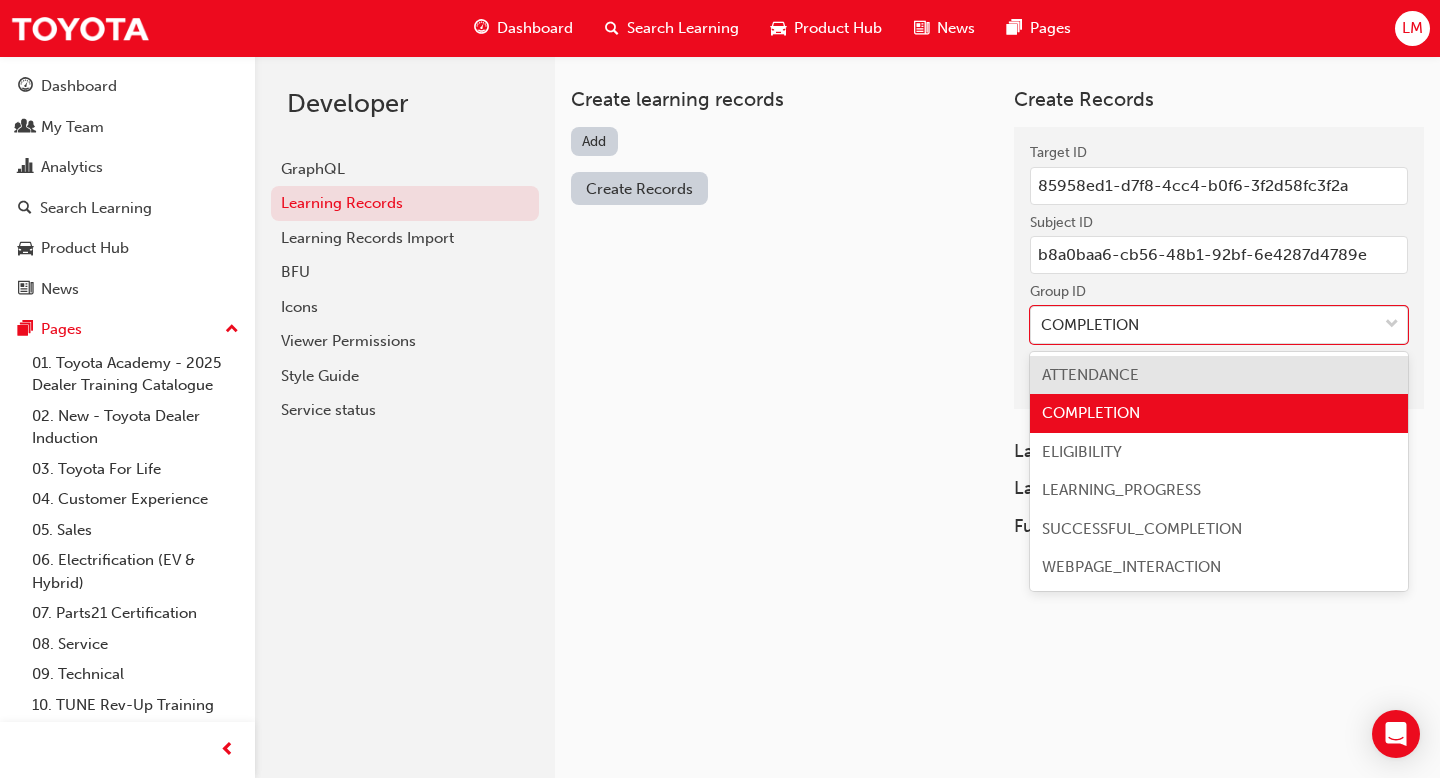 click on "ATTENDANCE" at bounding box center (1219, 375) 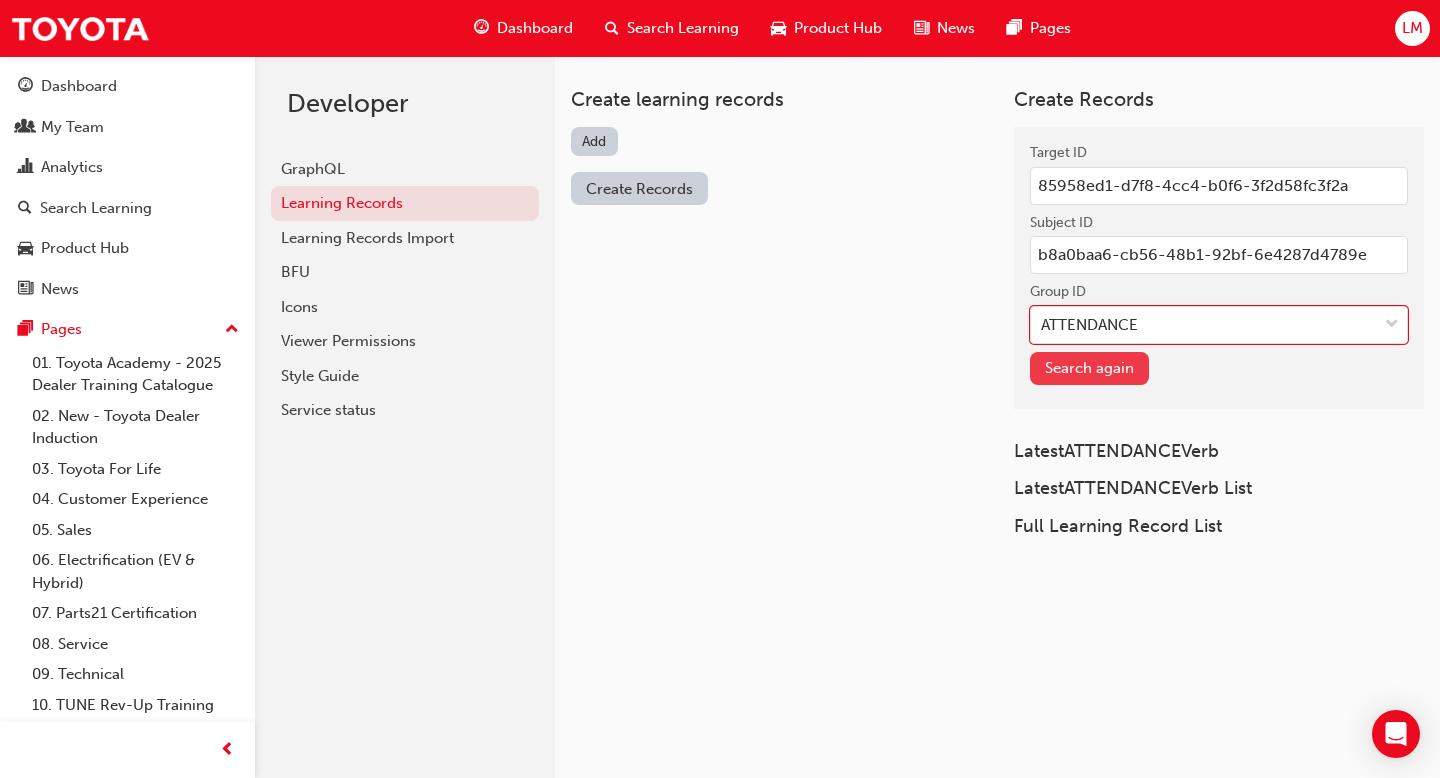 click on "Search again" at bounding box center (1089, 368) 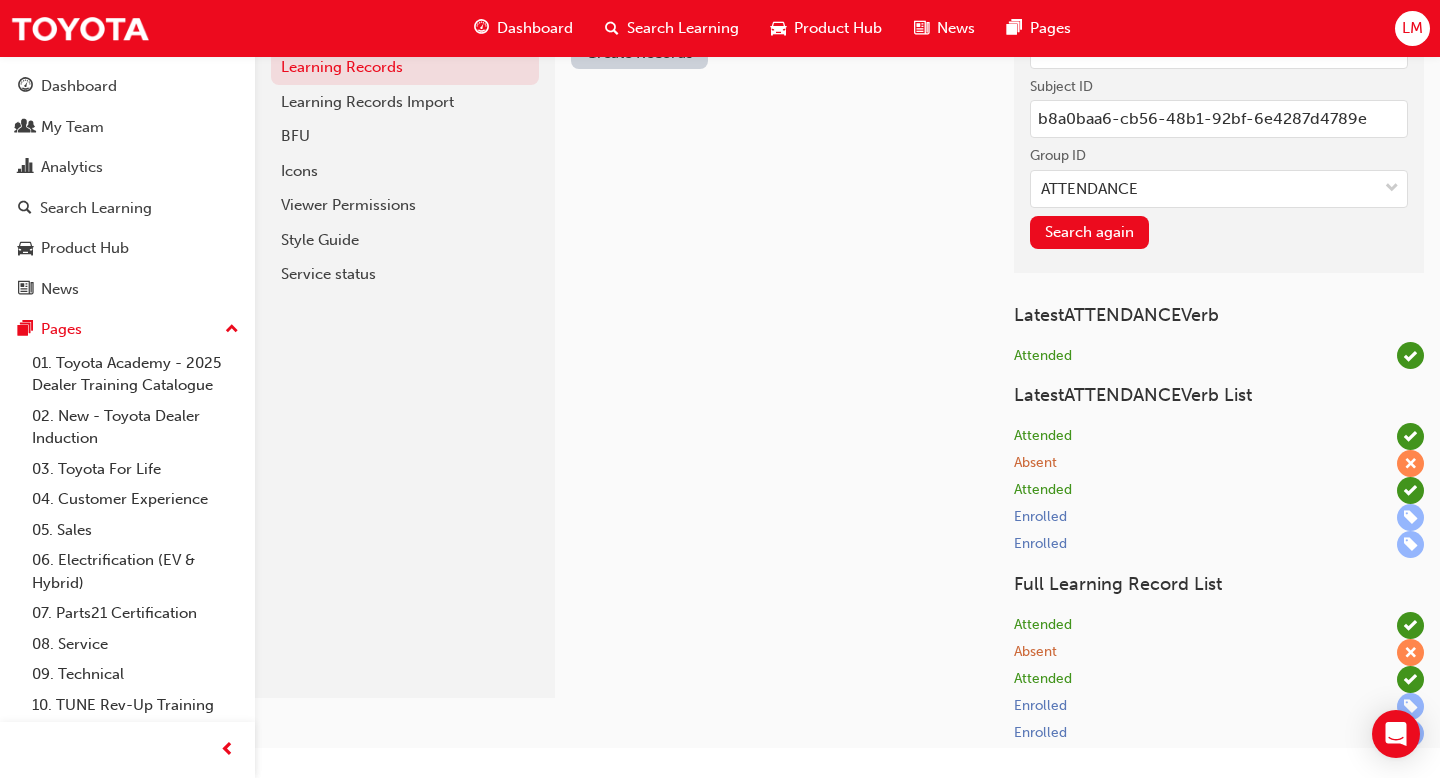 scroll, scrollTop: 0, scrollLeft: 0, axis: both 